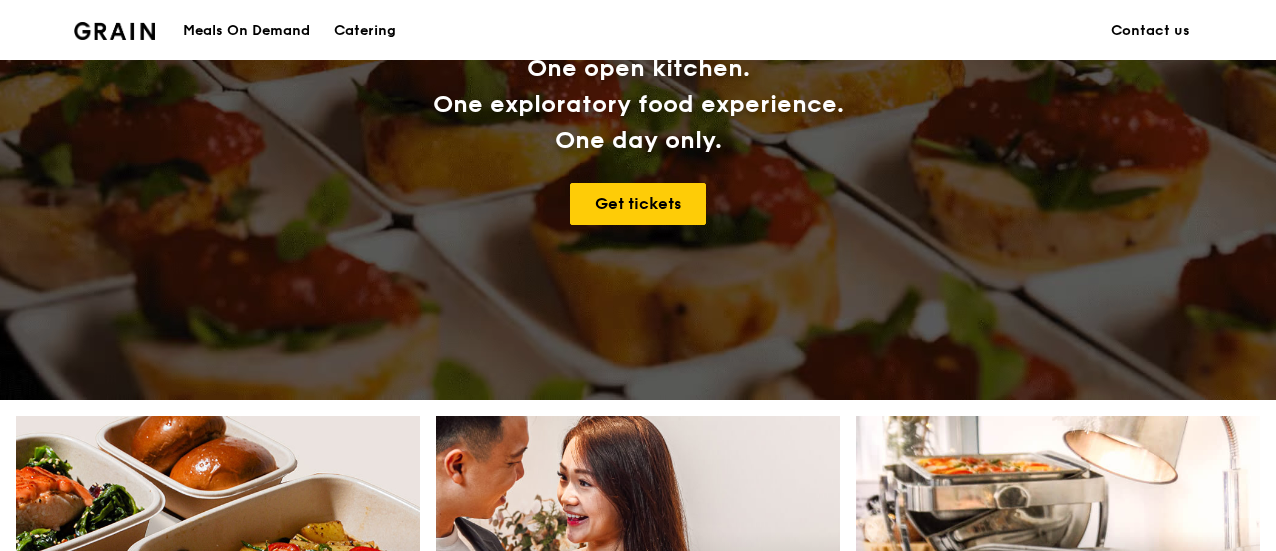 scroll, scrollTop: 800, scrollLeft: 0, axis: vertical 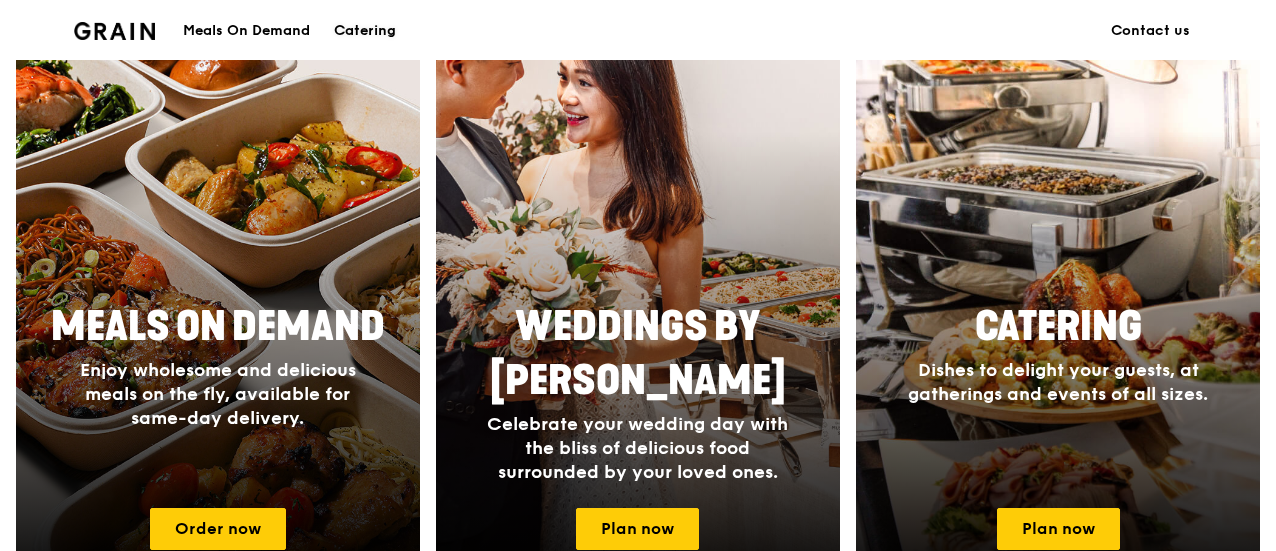 click on "Catering" at bounding box center [365, 31] 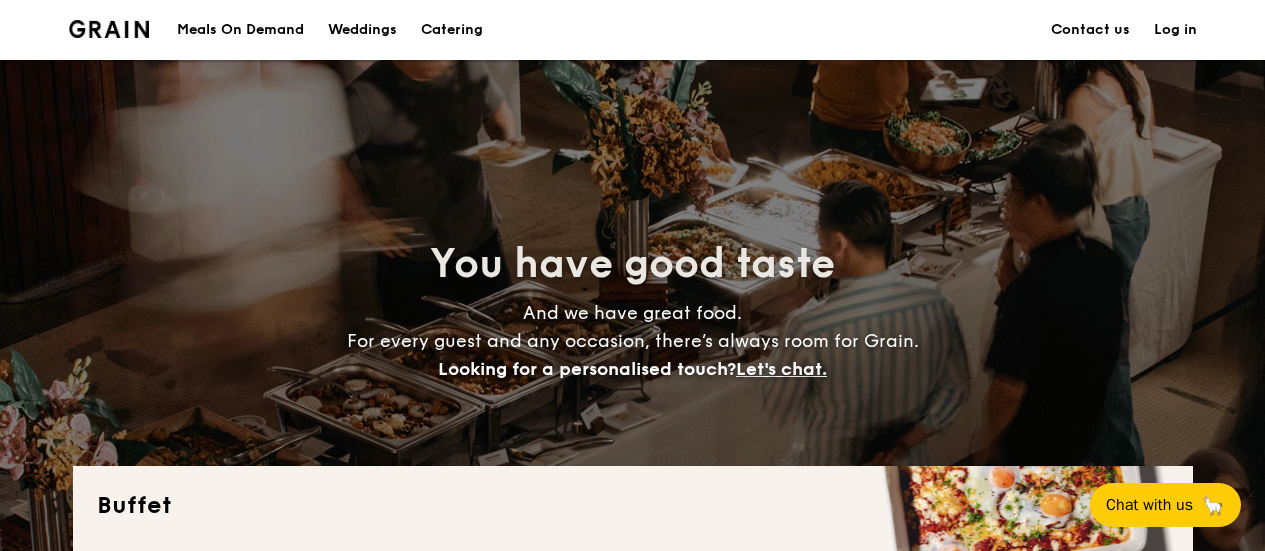 scroll, scrollTop: 400, scrollLeft: 0, axis: vertical 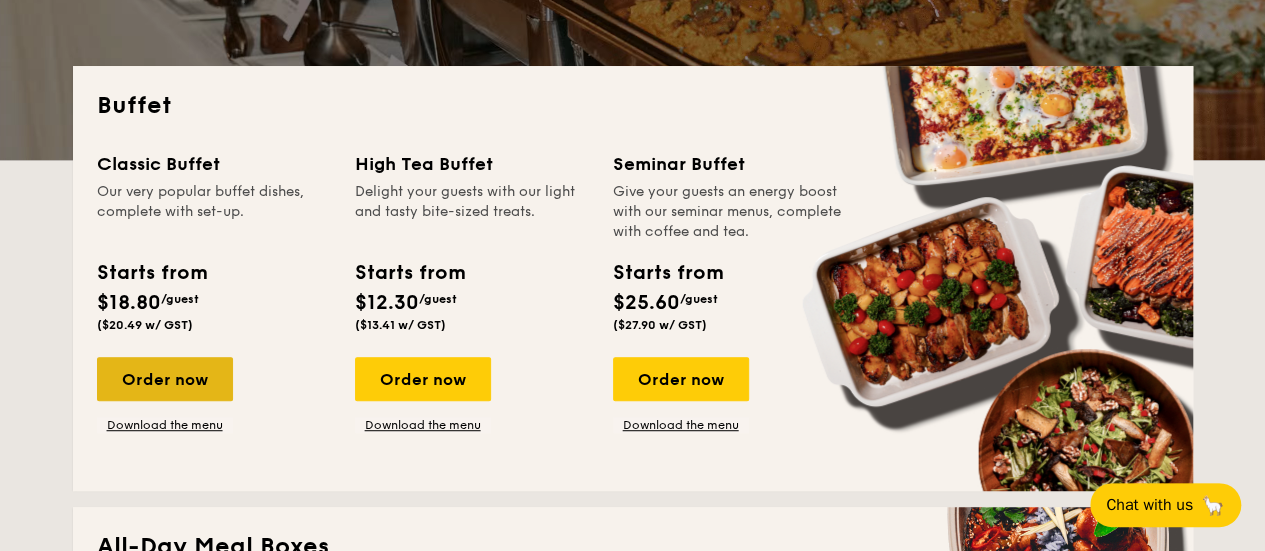 click on "Order now" at bounding box center [165, 379] 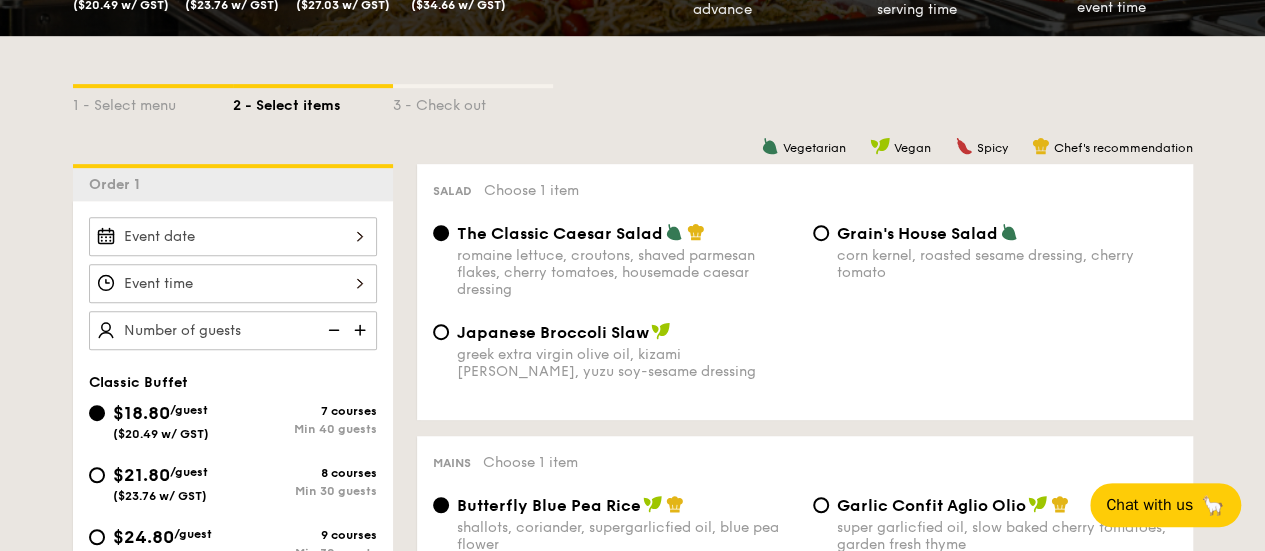 scroll, scrollTop: 500, scrollLeft: 0, axis: vertical 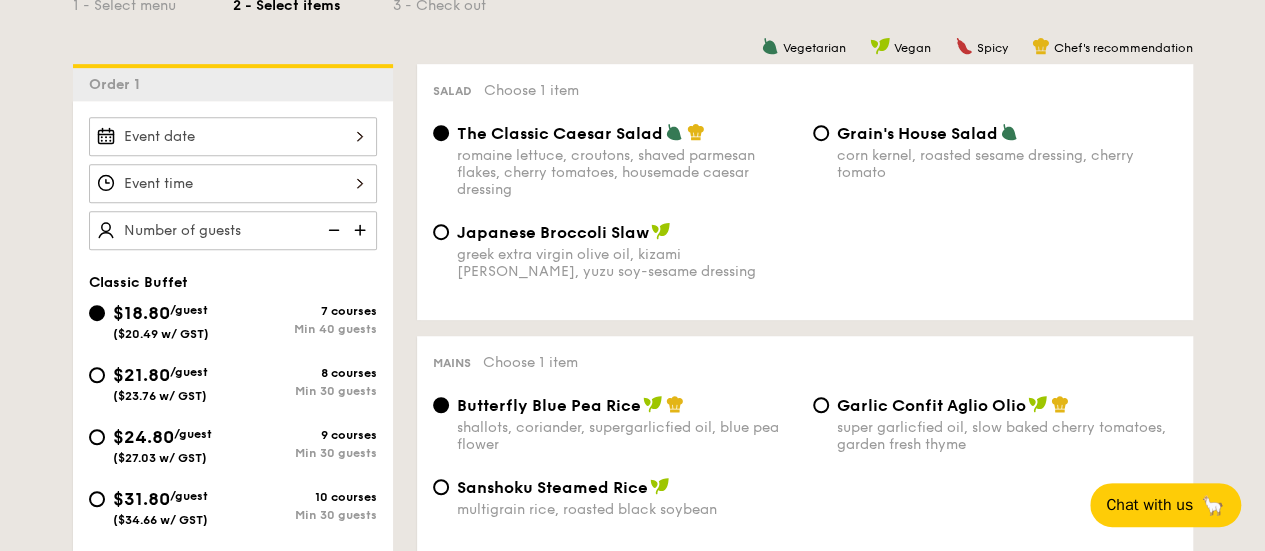 click on "Grain's House Salad" at bounding box center (917, 133) 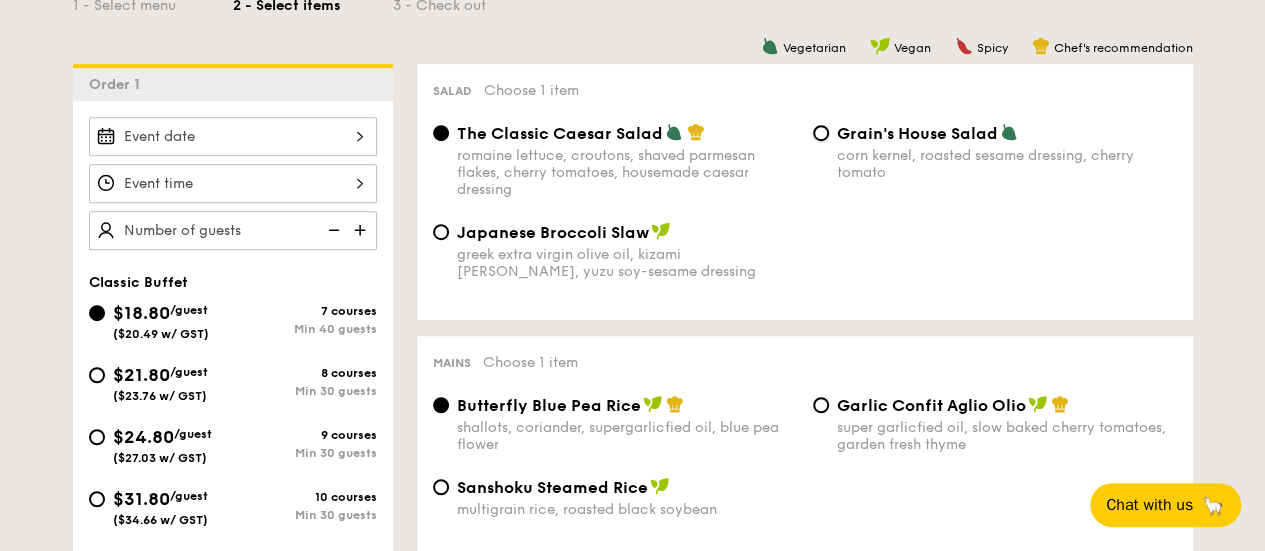 click on "Grain's House Salad corn kernel, roasted sesame dressing, cherry tomato" at bounding box center (821, 133) 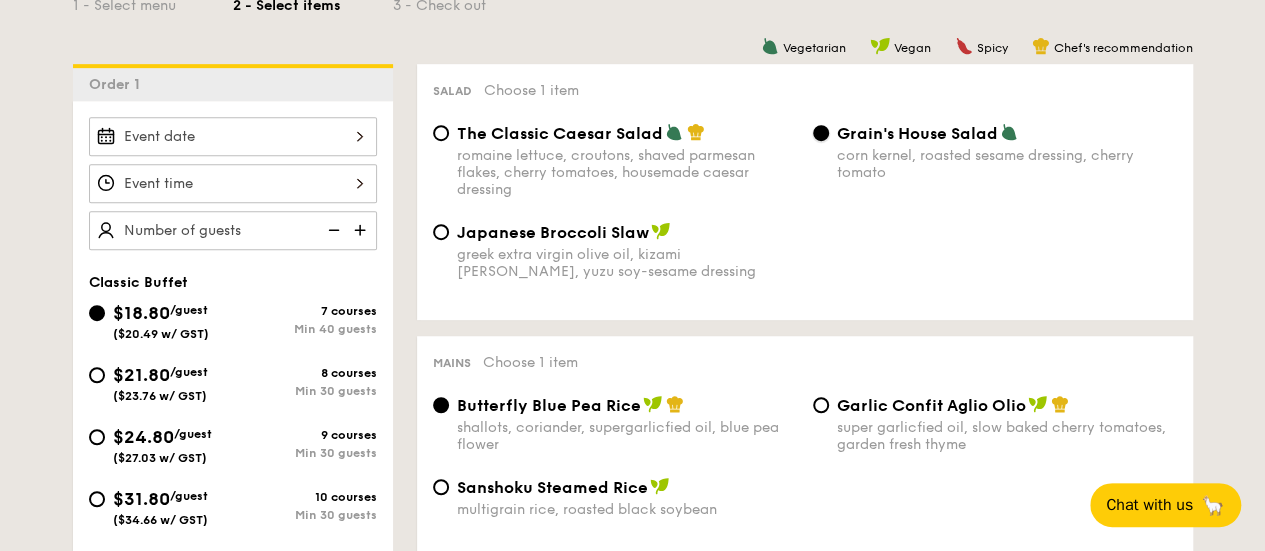 scroll, scrollTop: 600, scrollLeft: 0, axis: vertical 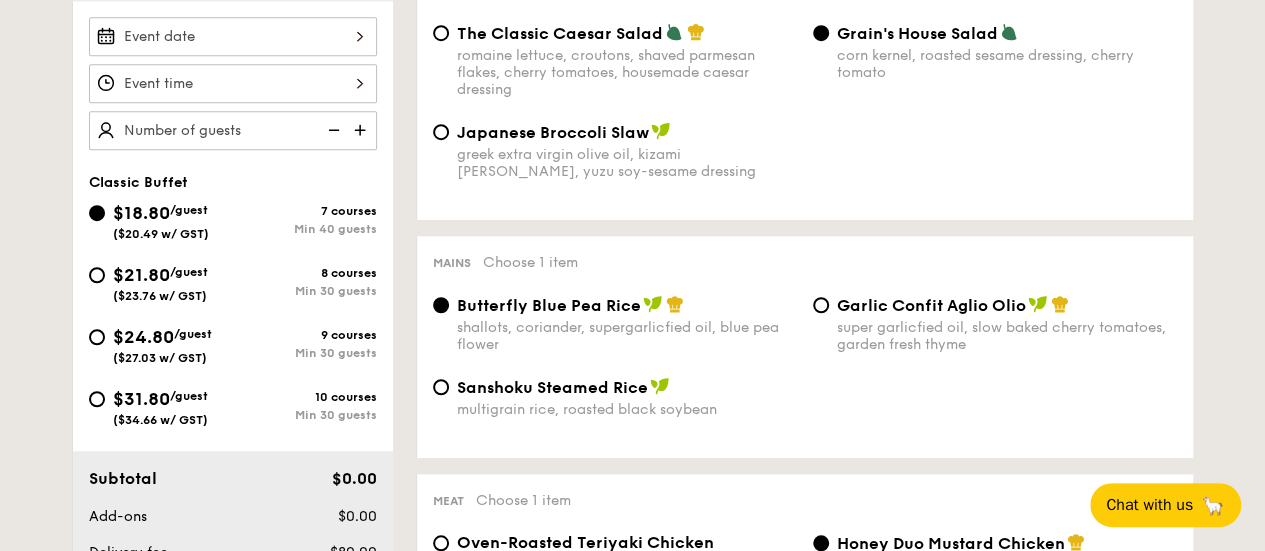click on "Sanshoku Steamed Rice" at bounding box center [552, 387] 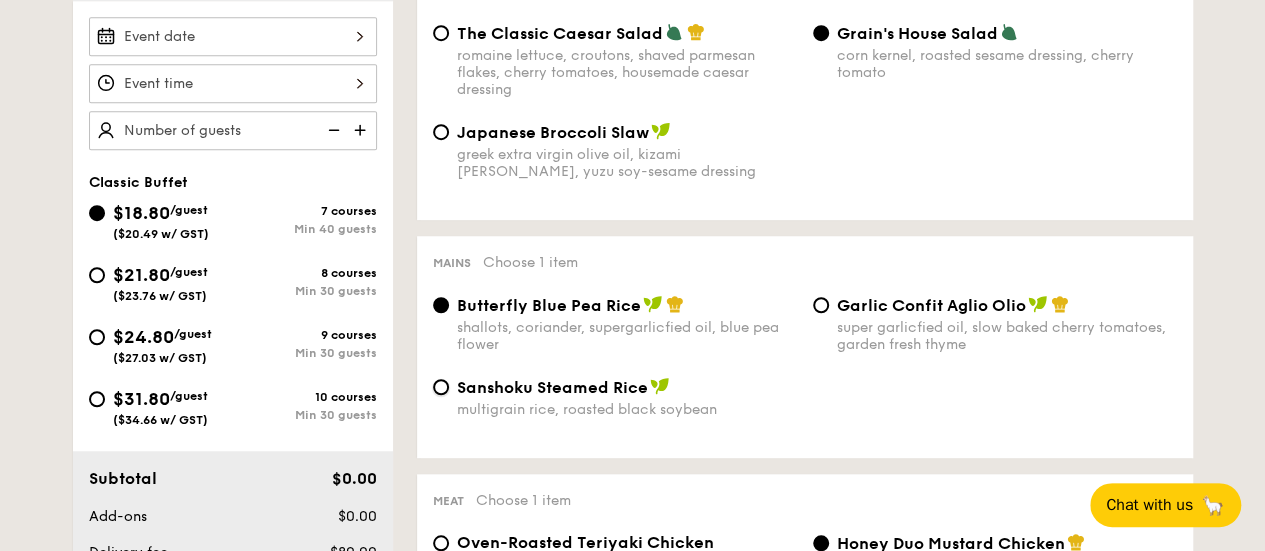 click on "Sanshoku Steamed Rice multigrain rice, roasted black soybean" at bounding box center [441, 387] 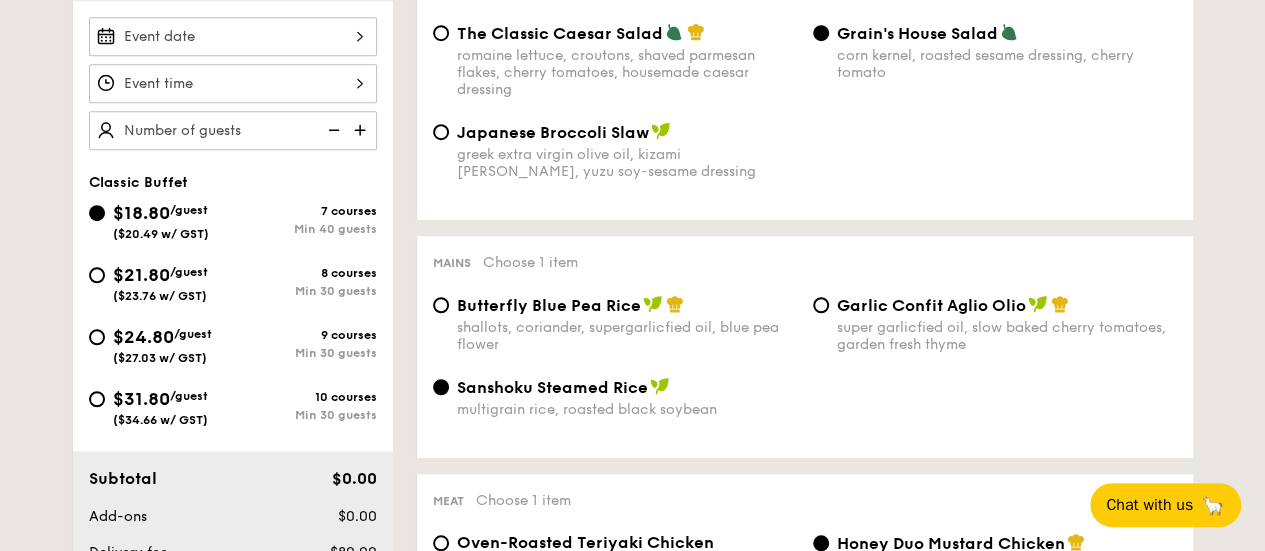 click on "Garlic Confit Aglio Olio super garlicfied oil, slow baked cherry tomatoes, garden fresh thyme" at bounding box center [1007, 324] 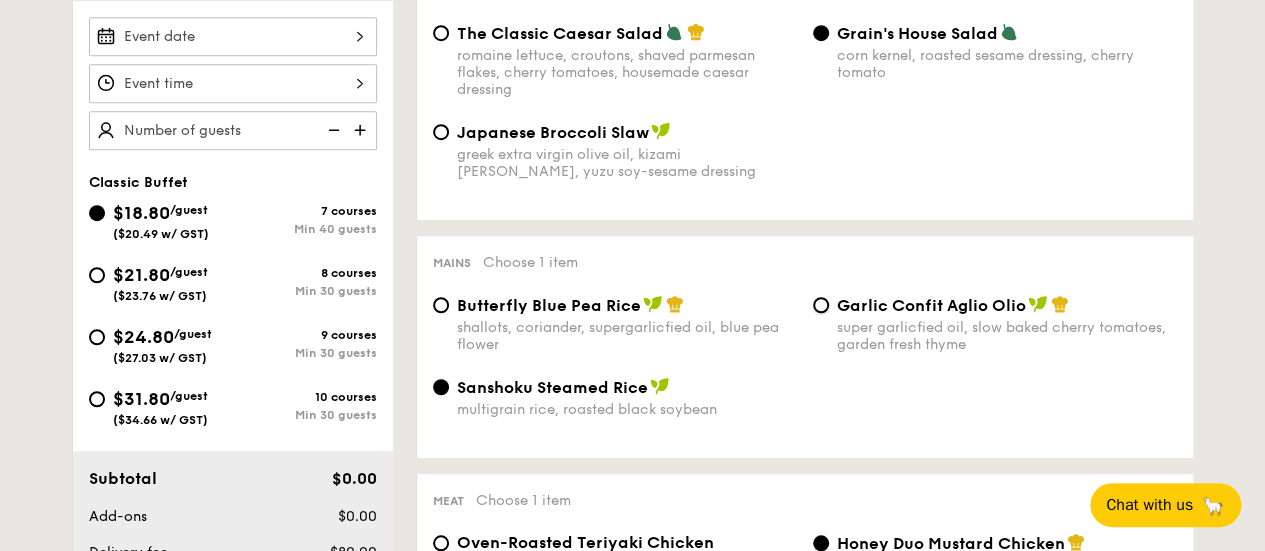 click on "Garlic Confit Aglio Olio super garlicfied oil, slow baked cherry tomatoes, garden fresh thyme" at bounding box center (821, 305) 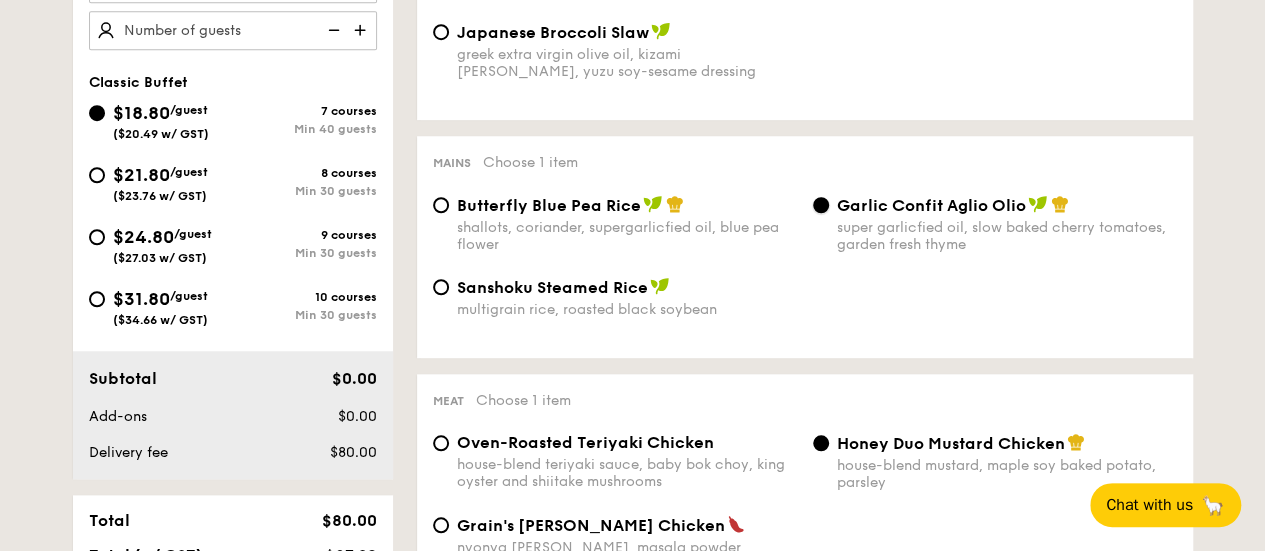 scroll, scrollTop: 500, scrollLeft: 0, axis: vertical 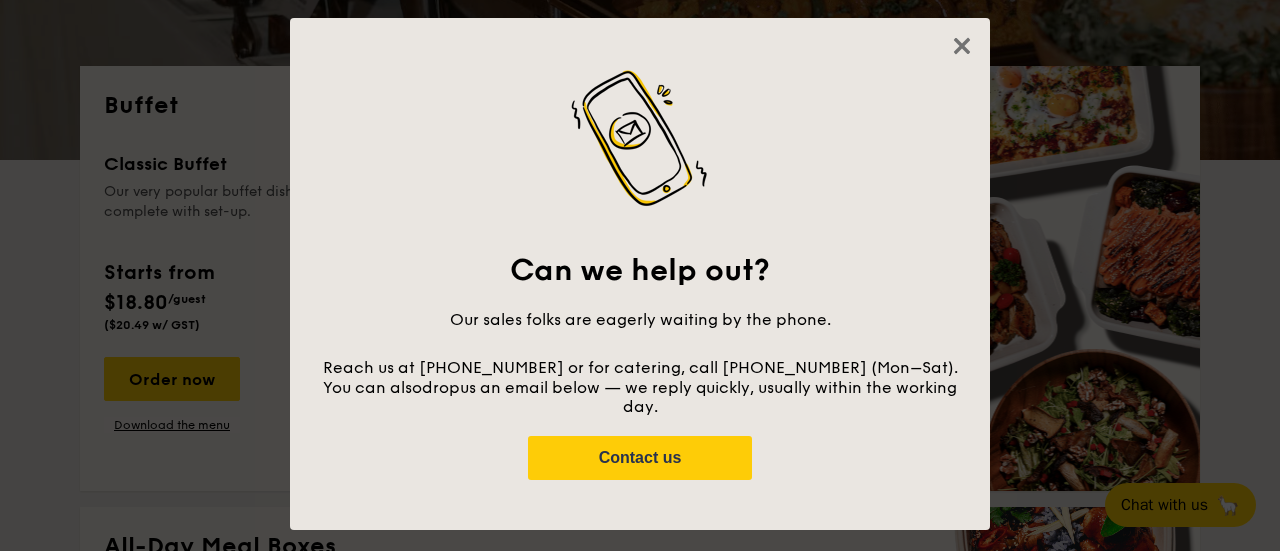 click on "Can we help out? Our sales folks are eagerly waiting by the phone. Reach us at [PHONE_NUMBER] or for catering, call [PHONE_NUMBER] (Mon–Sat). You can also  drop  us an email below — we reply quickly, usually within the working day. Contact us" at bounding box center (640, 274) 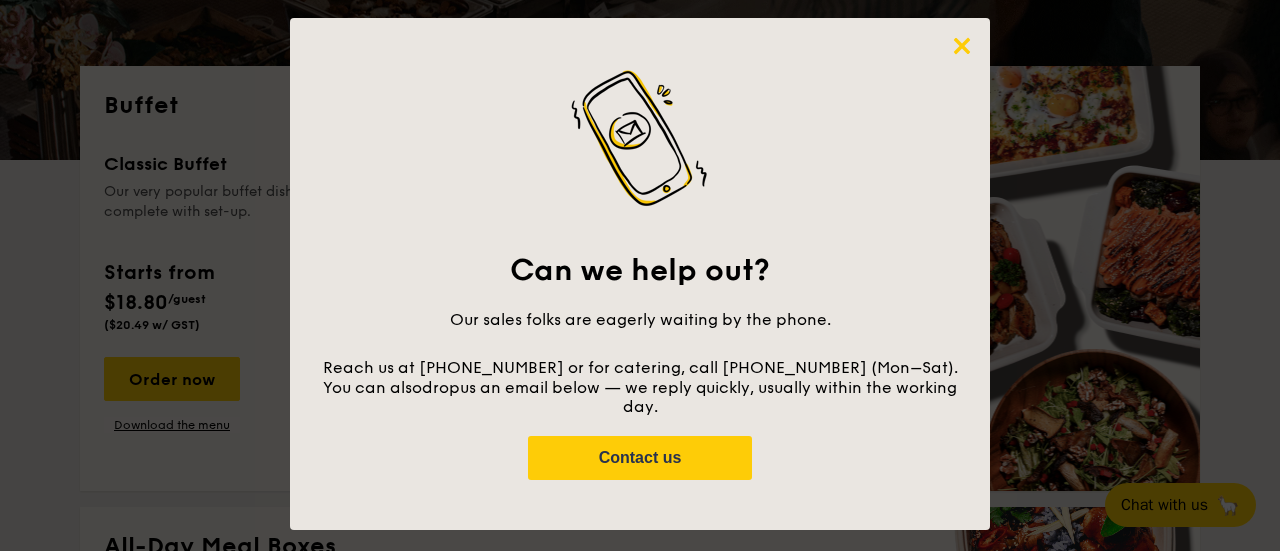 click 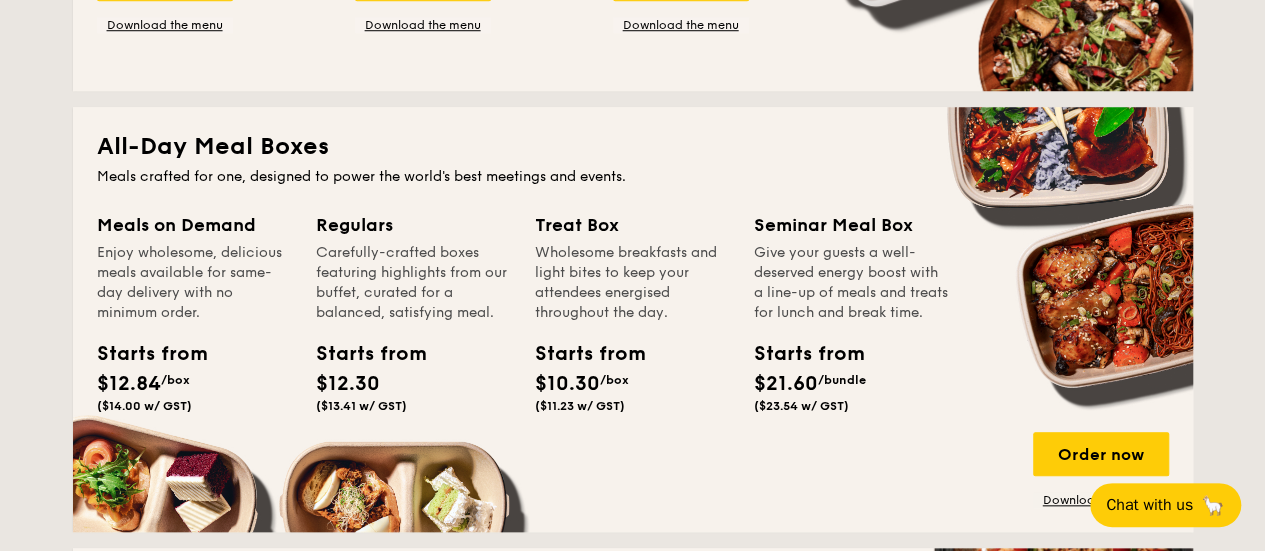 scroll, scrollTop: 1300, scrollLeft: 0, axis: vertical 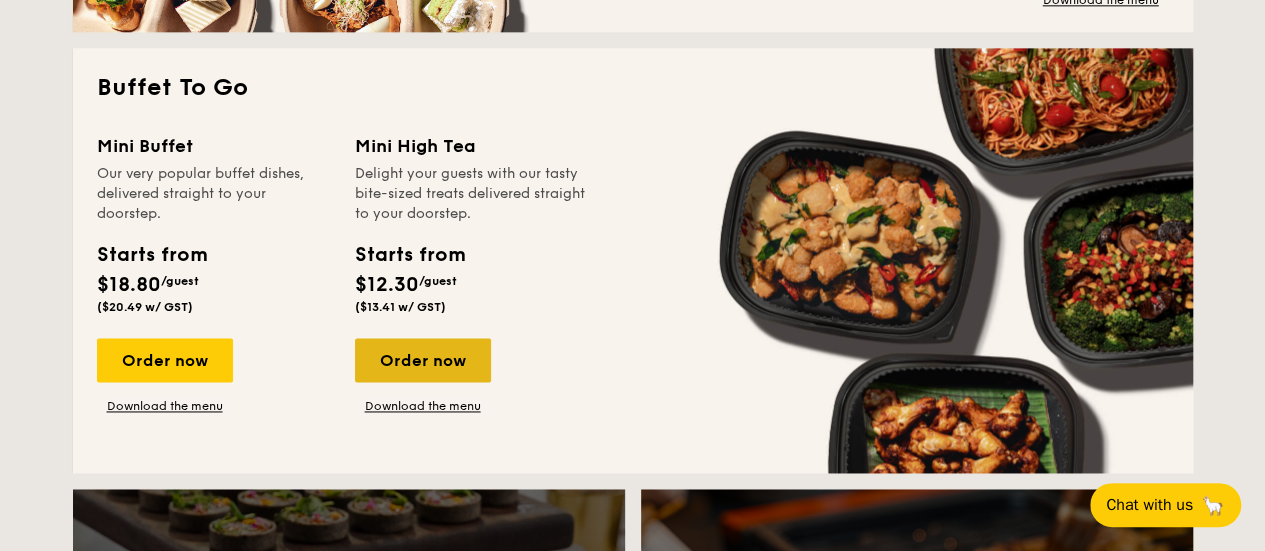 click on "Order now" at bounding box center [423, 360] 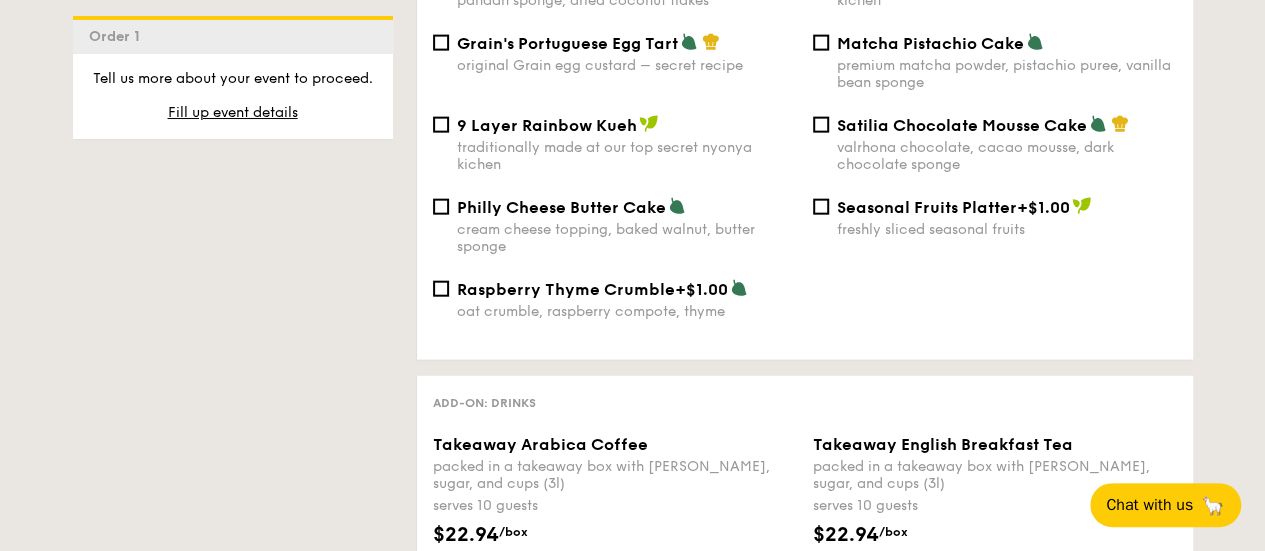 scroll, scrollTop: 2700, scrollLeft: 0, axis: vertical 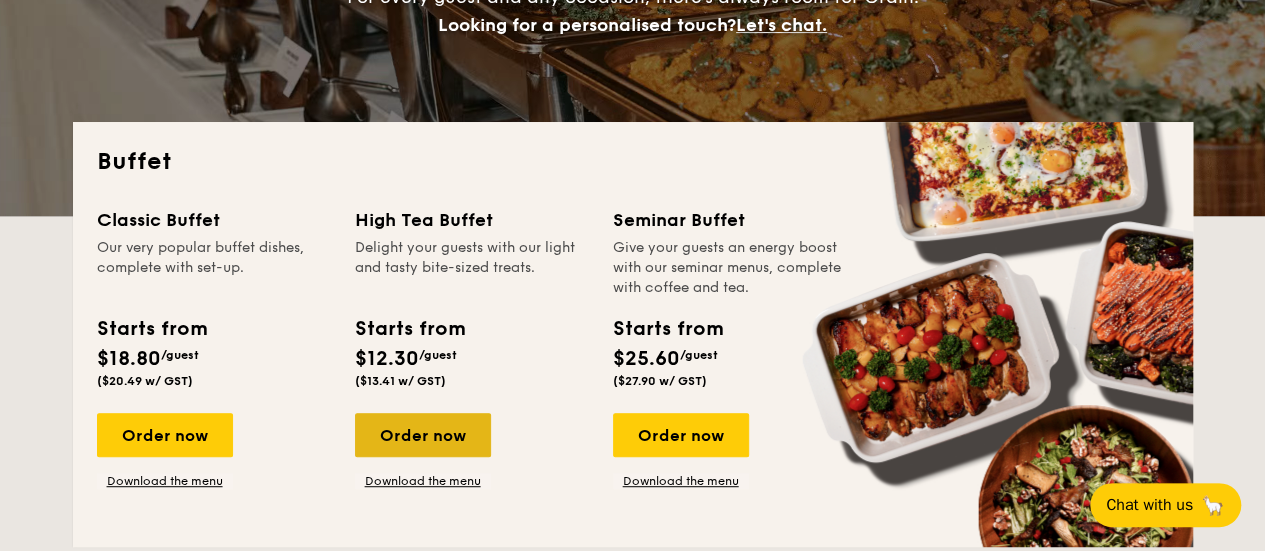 click on "Order now" at bounding box center [423, 435] 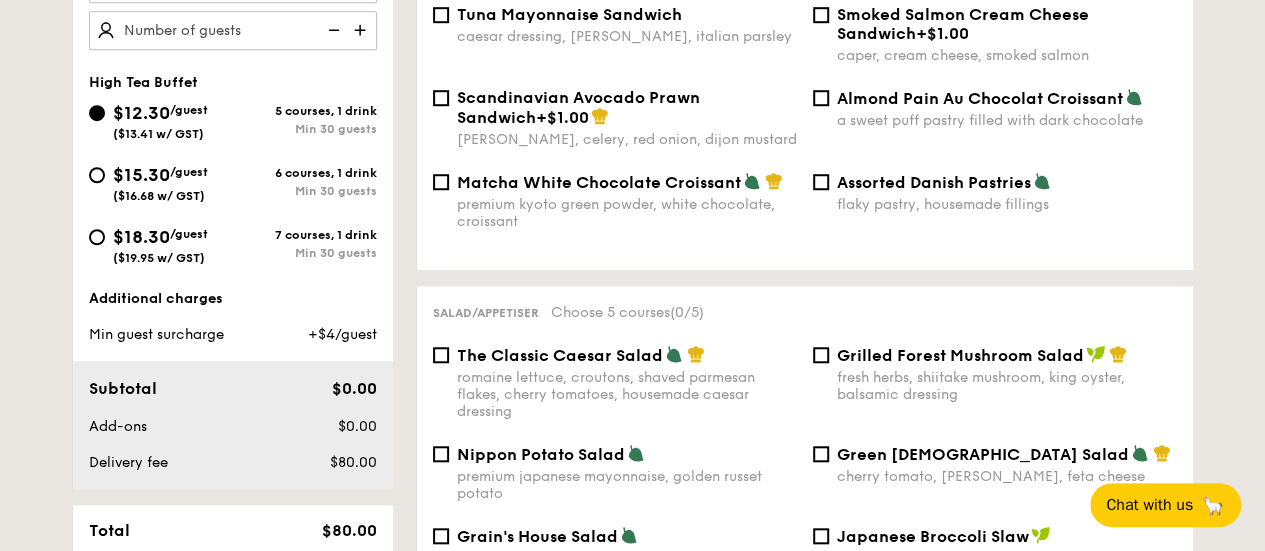 scroll, scrollTop: 600, scrollLeft: 0, axis: vertical 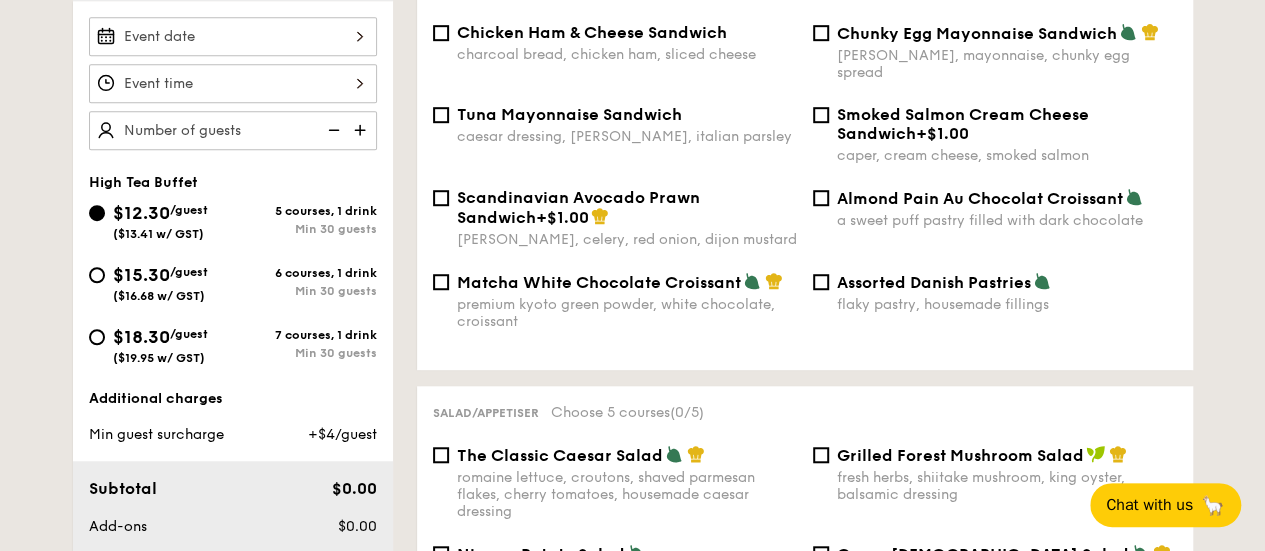 click on "Matcha White Chocolate Croissant premium kyoto green powder, white chocolate, croissant" at bounding box center (627, 301) 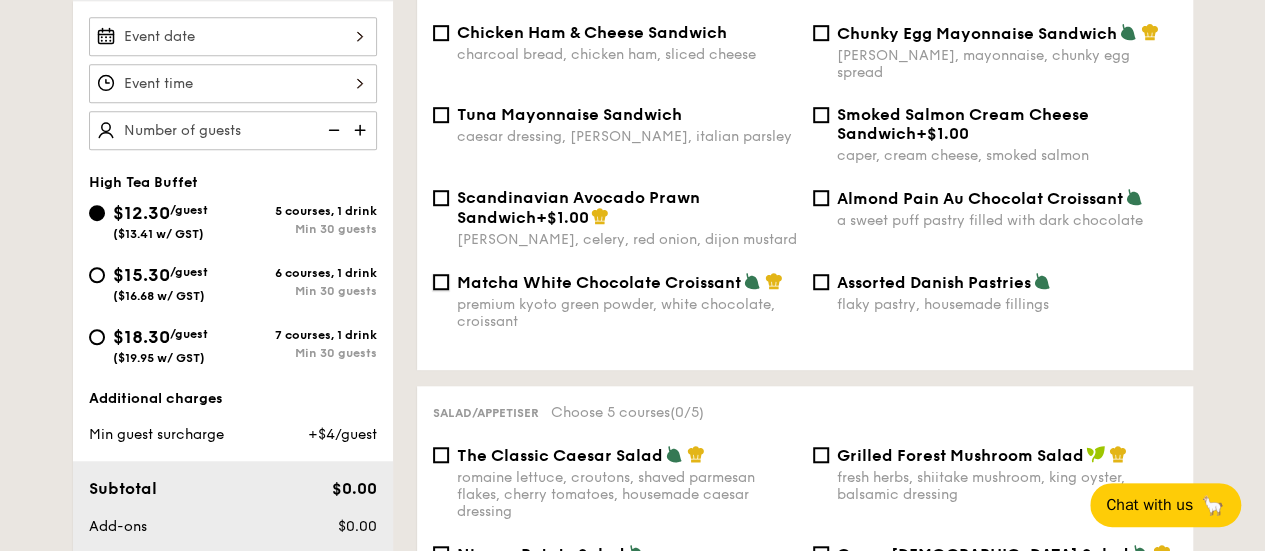 click on "Matcha White Chocolate Croissant premium kyoto green powder, white chocolate, croissant" at bounding box center (441, 282) 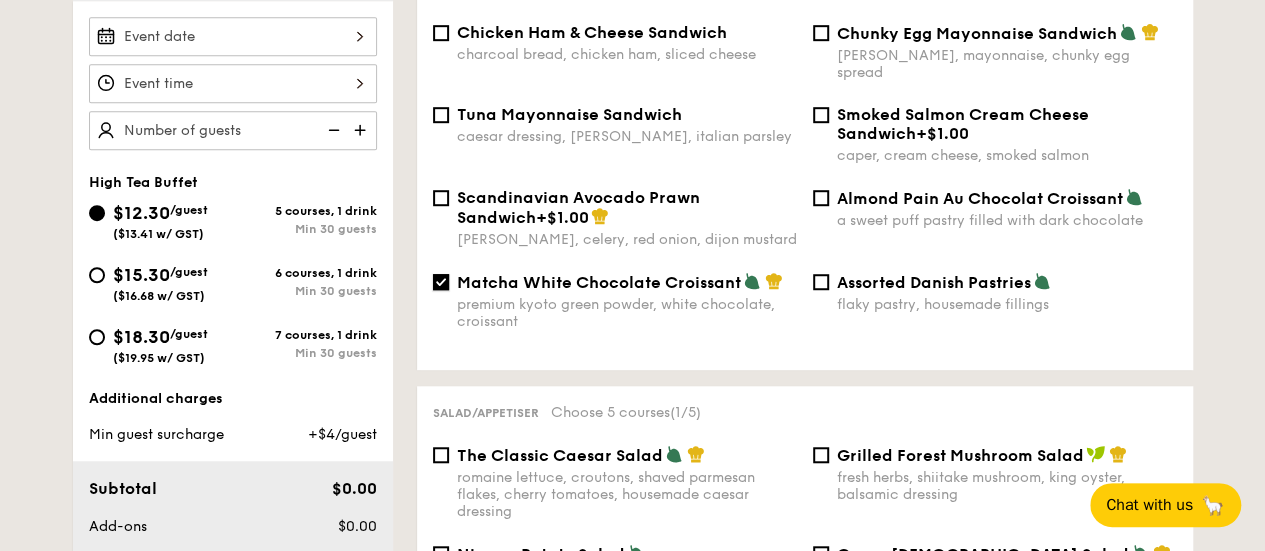 scroll, scrollTop: 900, scrollLeft: 0, axis: vertical 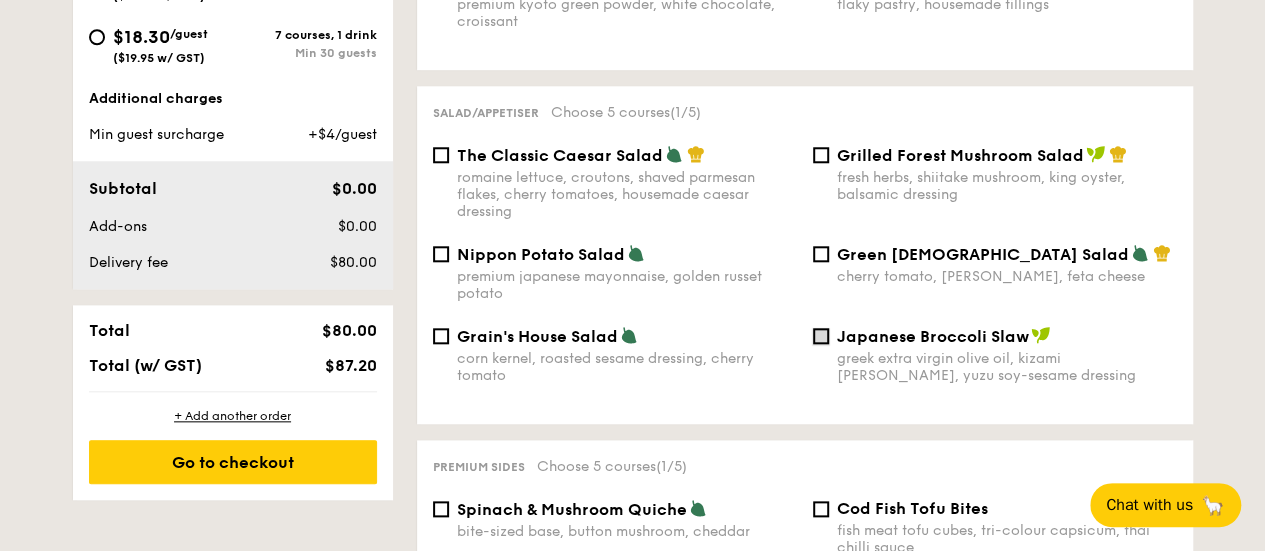 click on "Japanese Broccoli Slaw greek extra virgin olive oil, kizami [PERSON_NAME], yuzu soy-sesame dressing" at bounding box center [821, 336] 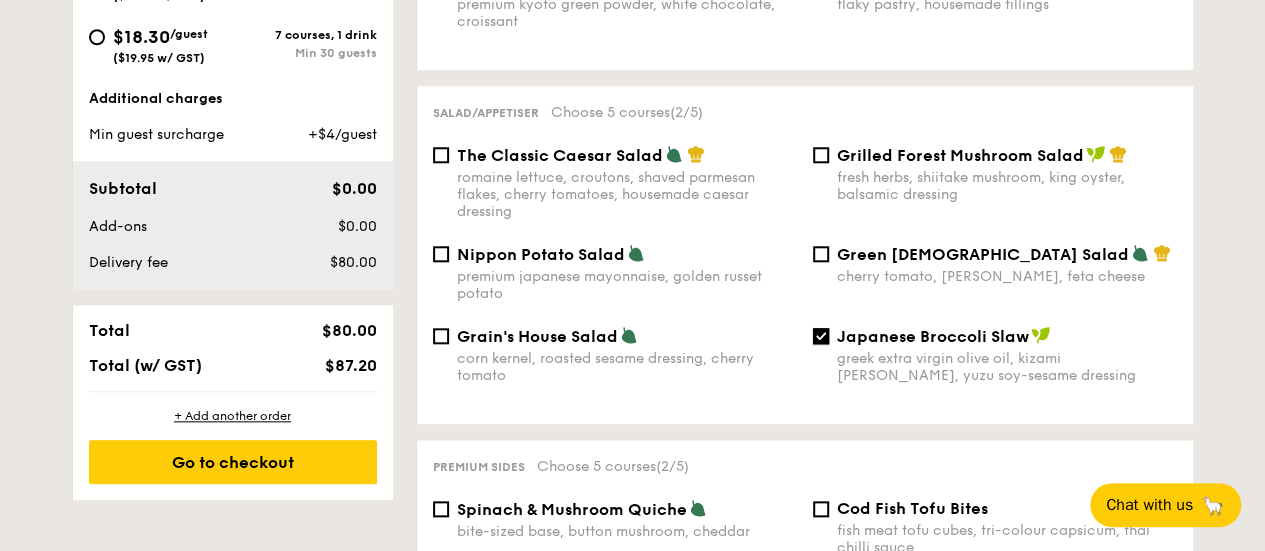 scroll, scrollTop: 1200, scrollLeft: 0, axis: vertical 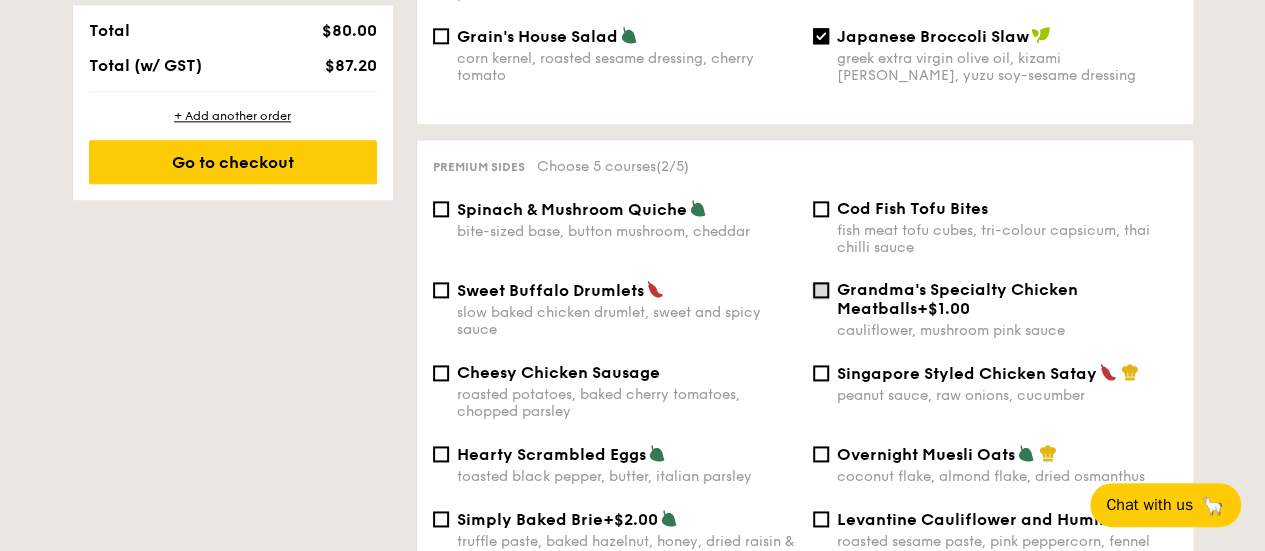 click on "Grandma's Specialty Chicken Meatballs
+$1.00
cauliflower, mushroom pink sauce" at bounding box center (821, 290) 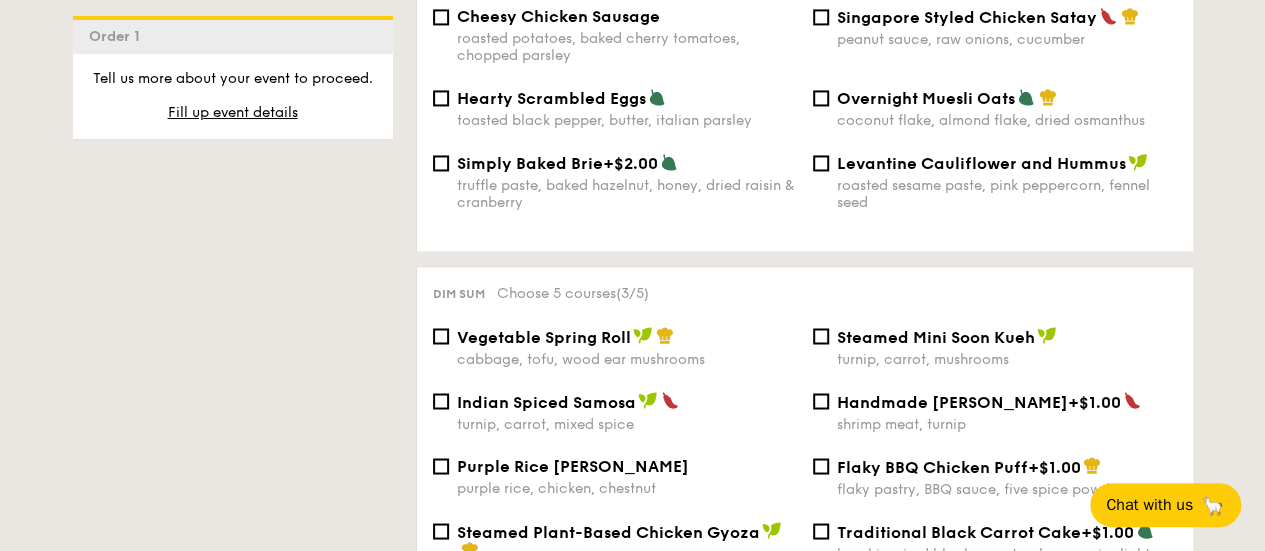 scroll, scrollTop: 1756, scrollLeft: 0, axis: vertical 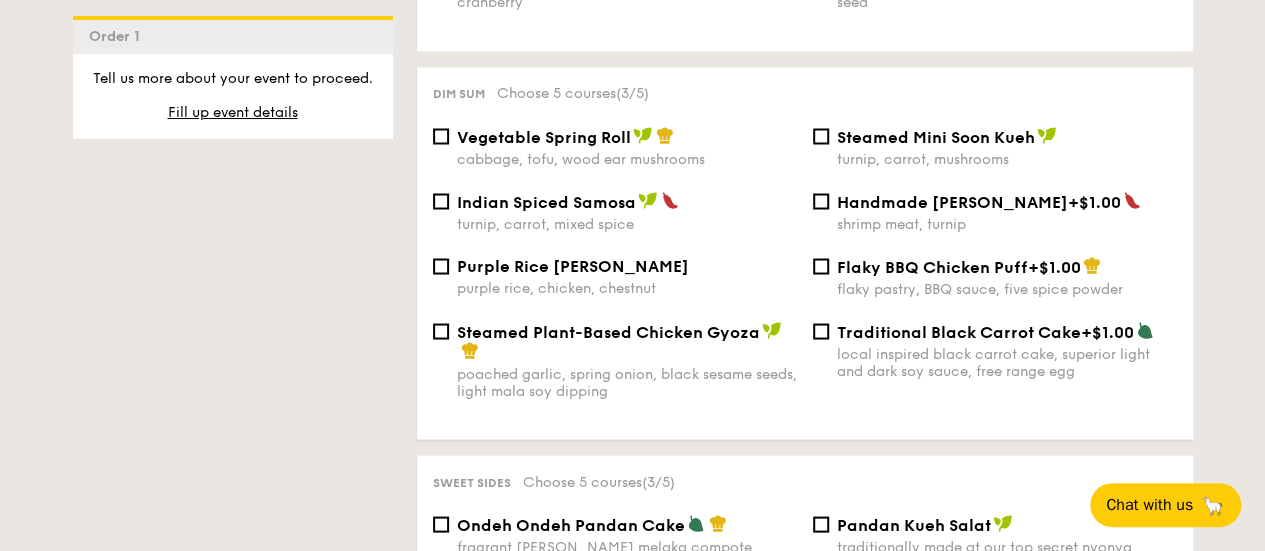 click on "Purple Rice [PERSON_NAME]" at bounding box center (573, 265) 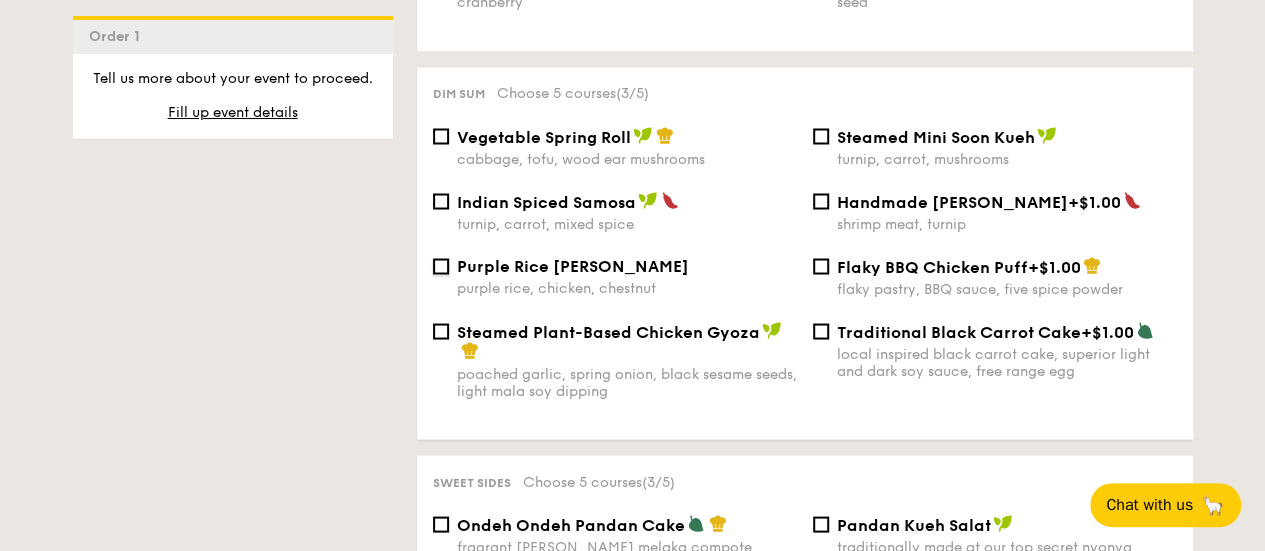 click on "Purple Rice Loh Mai Kai  purple rice, chicken, chestnut" at bounding box center (441, 266) 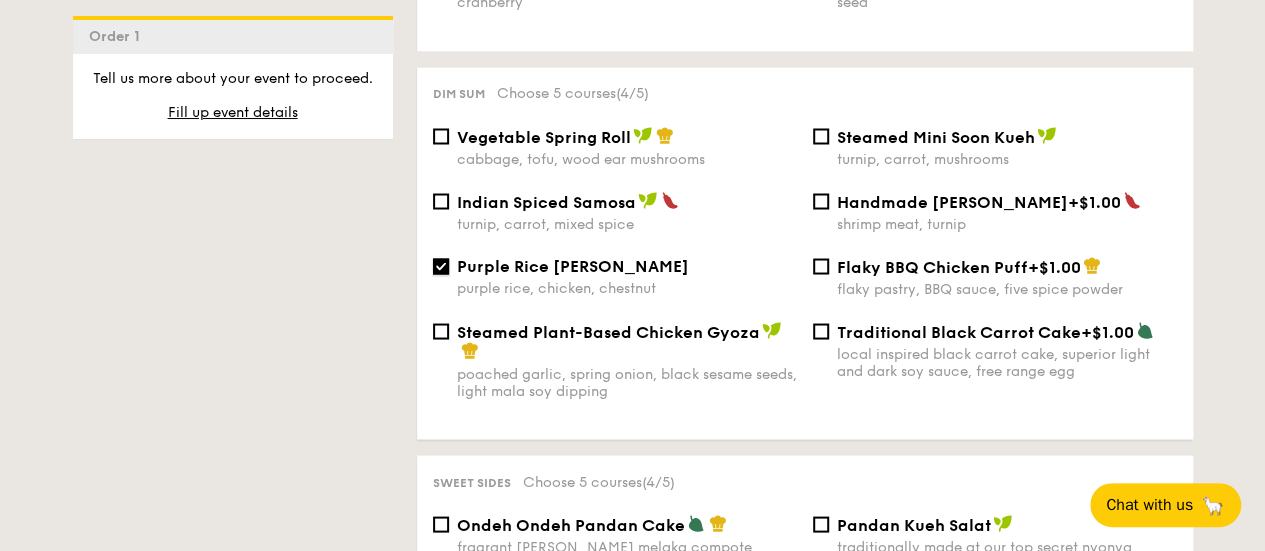scroll, scrollTop: 2056, scrollLeft: 0, axis: vertical 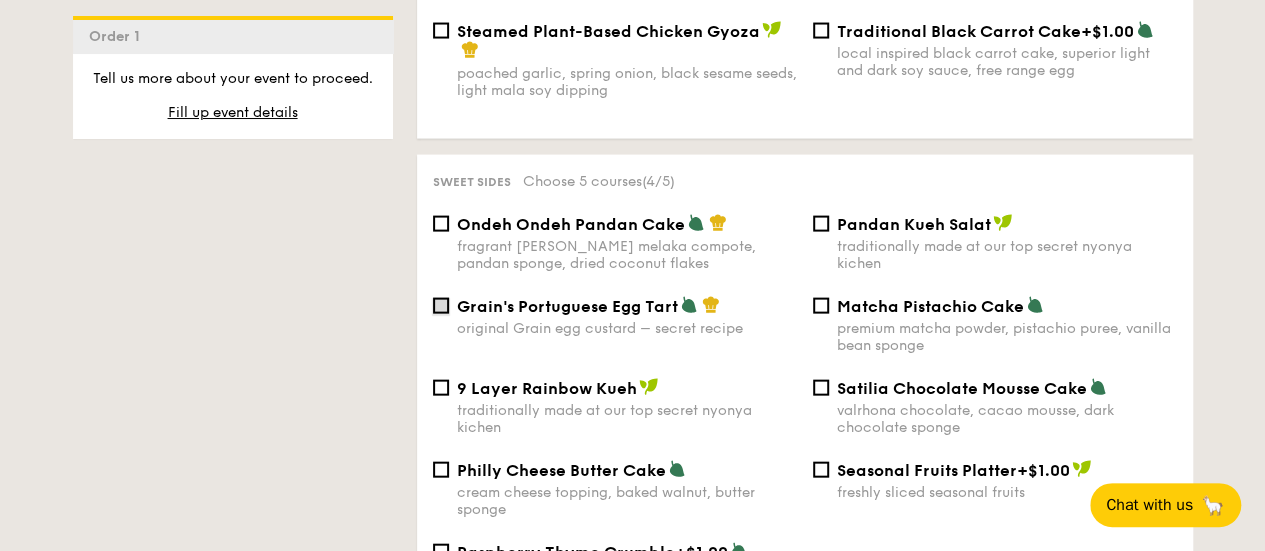 click on "Grain's Portuguese Egg Tart original Grain egg custard – secret recipe" at bounding box center [441, 306] 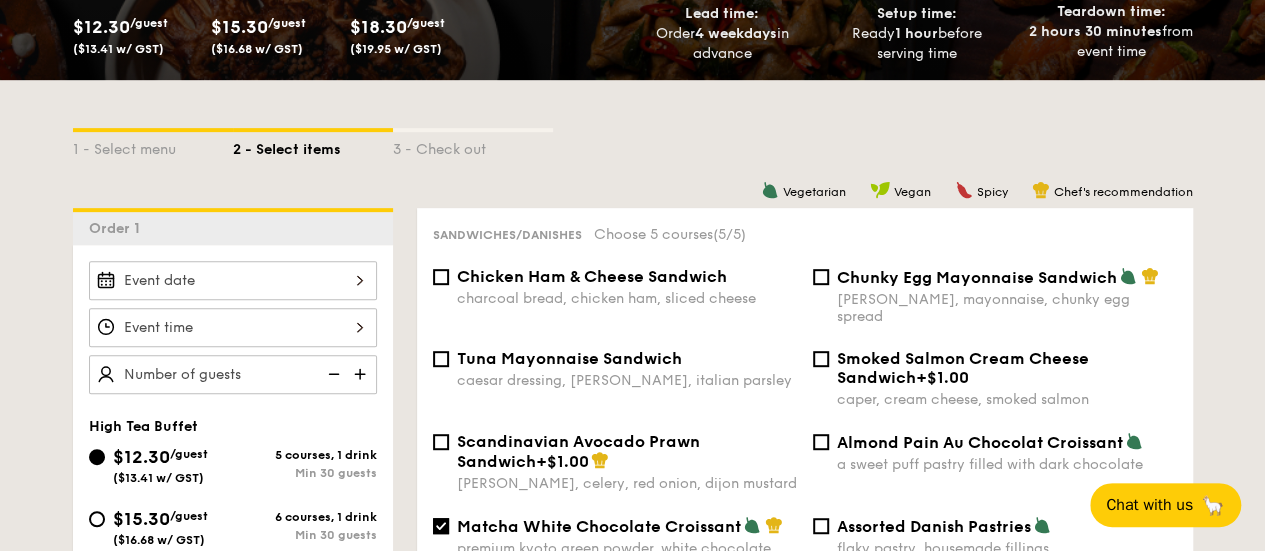scroll, scrollTop: 456, scrollLeft: 0, axis: vertical 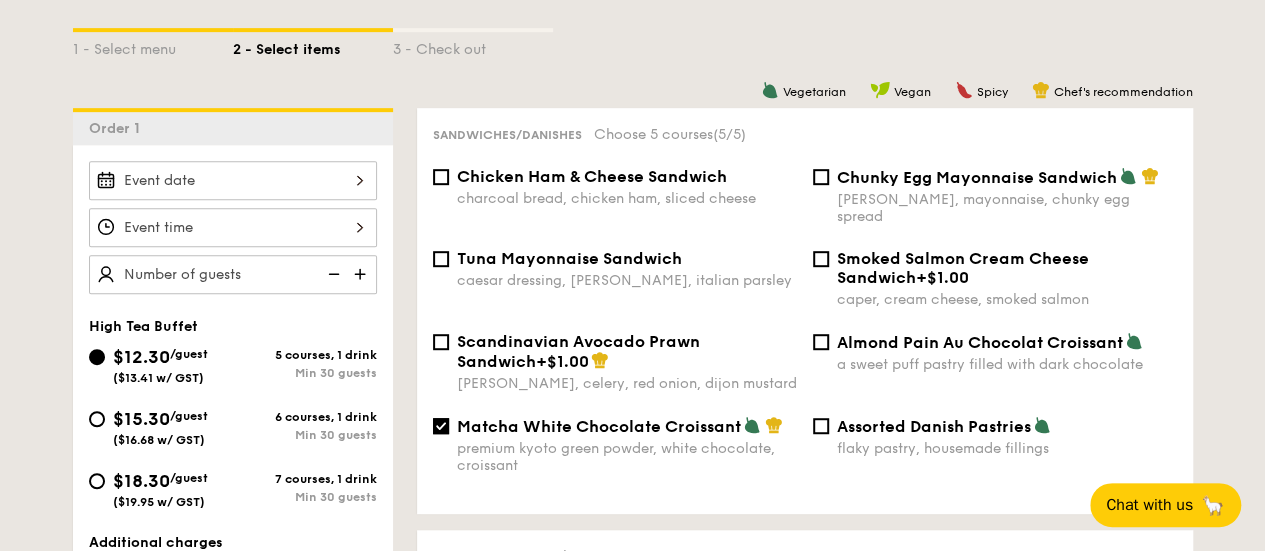 click on "Matcha White Chocolate Croissant premium kyoto green powder, white chocolate, croissant" at bounding box center (615, 445) 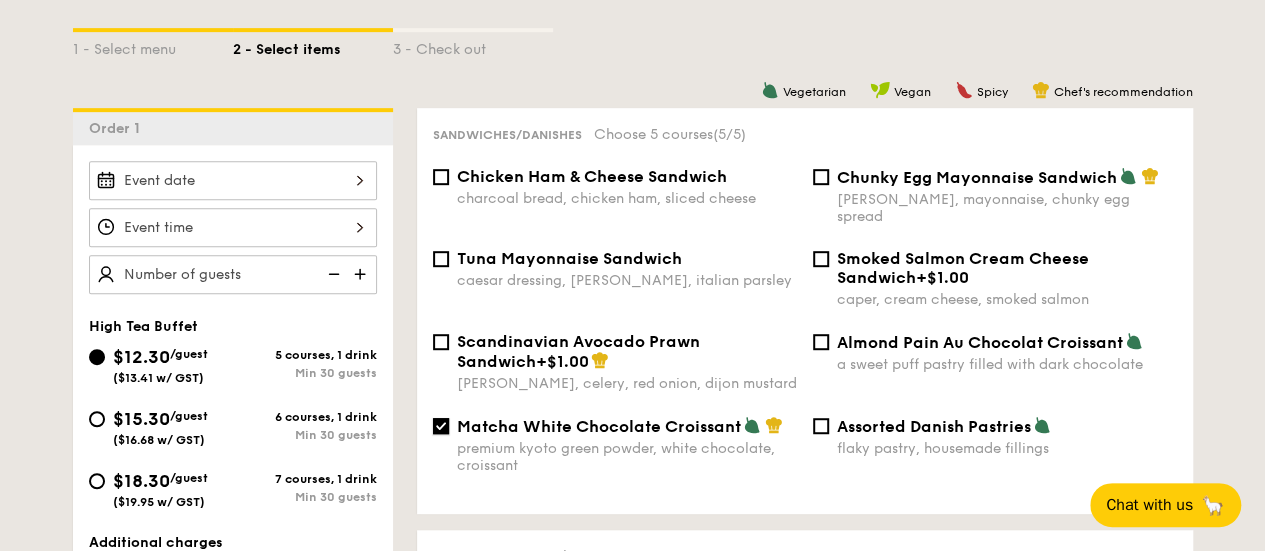 click on "Matcha White Chocolate Croissant premium kyoto green powder, white chocolate, croissant" at bounding box center (441, 426) 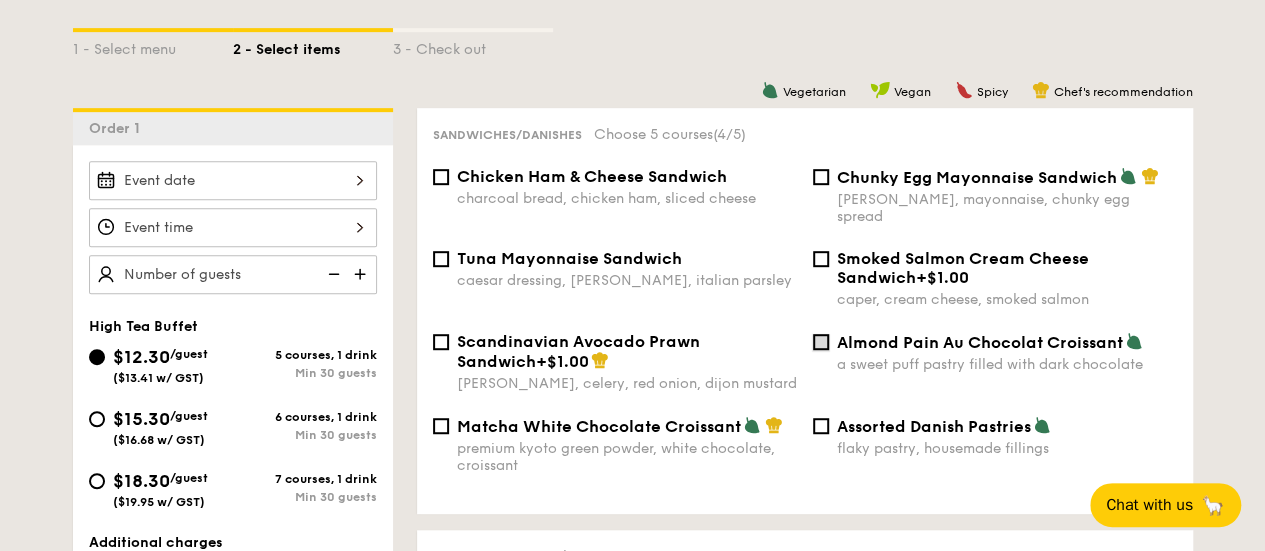 click on "Almond Pain Au Chocolat Croissant a sweet puff pastry filled with dark chocolate" at bounding box center (821, 342) 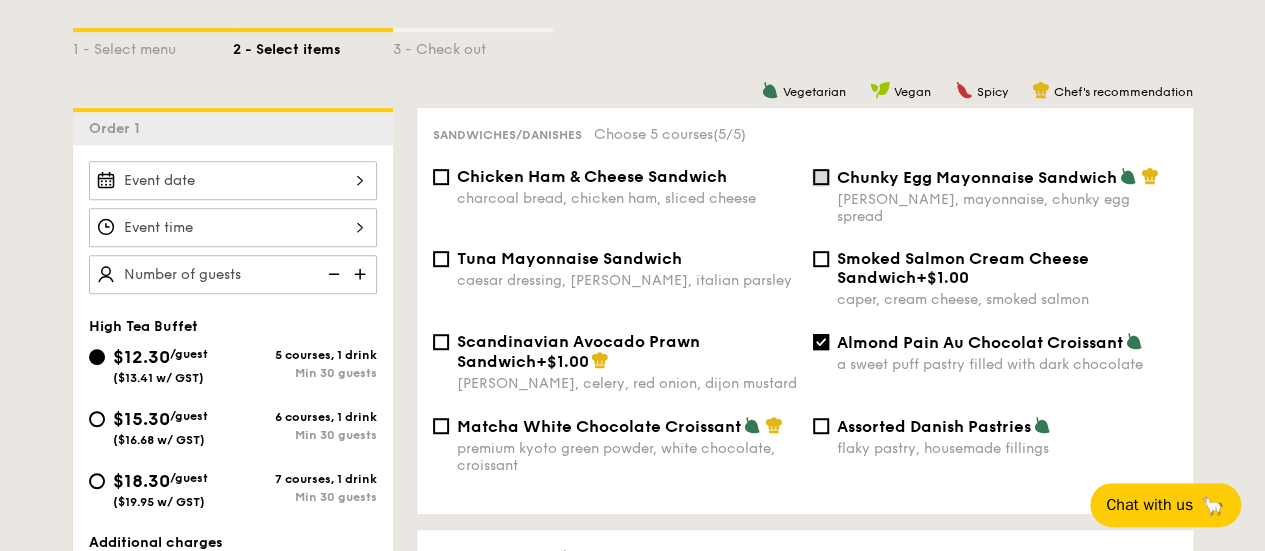 click on "Chunky Egg Mayonnaise Sandwich dijon mustard, mayonnaise, chunky egg spread" at bounding box center [821, 177] 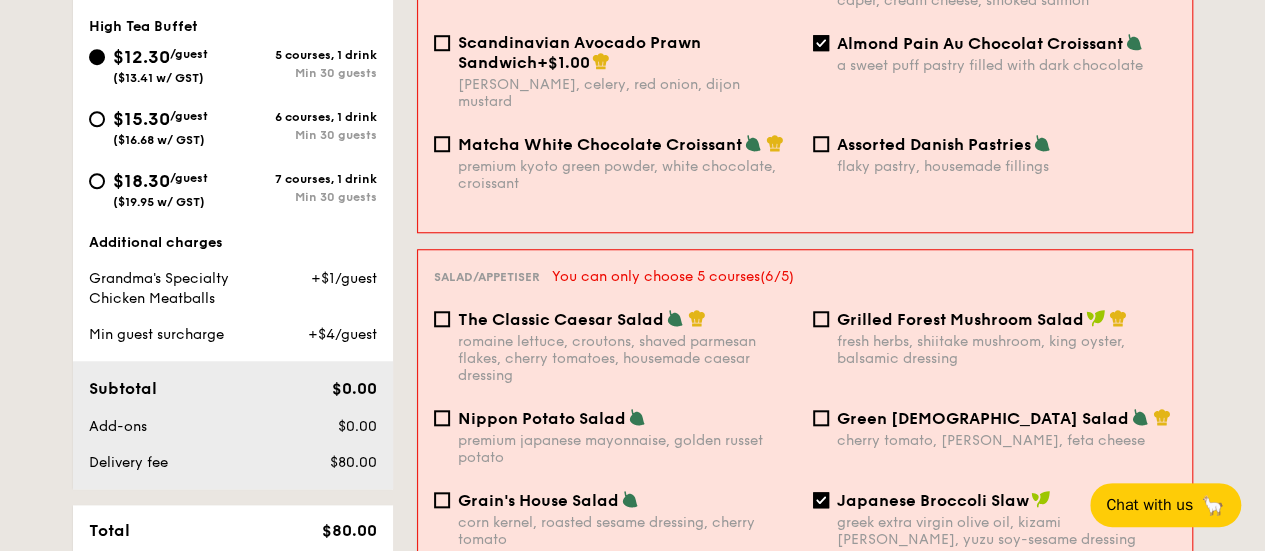 scroll, scrollTop: 856, scrollLeft: 0, axis: vertical 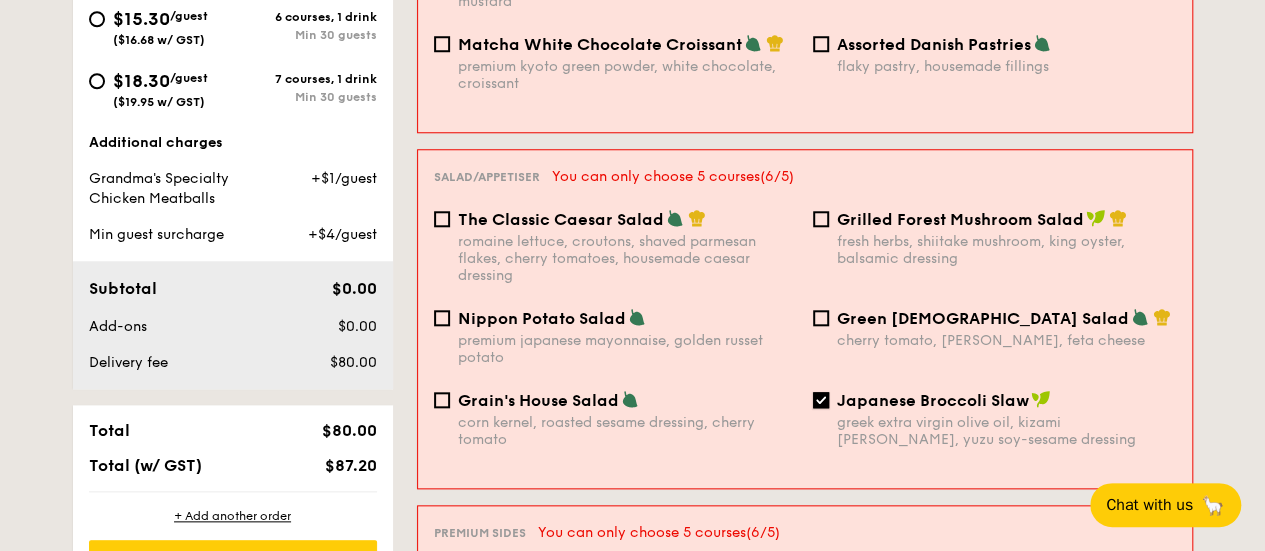 click on "Japanese Broccoli Slaw greek extra virgin olive oil, kizami [PERSON_NAME], yuzu soy-sesame dressing" at bounding box center [821, 400] 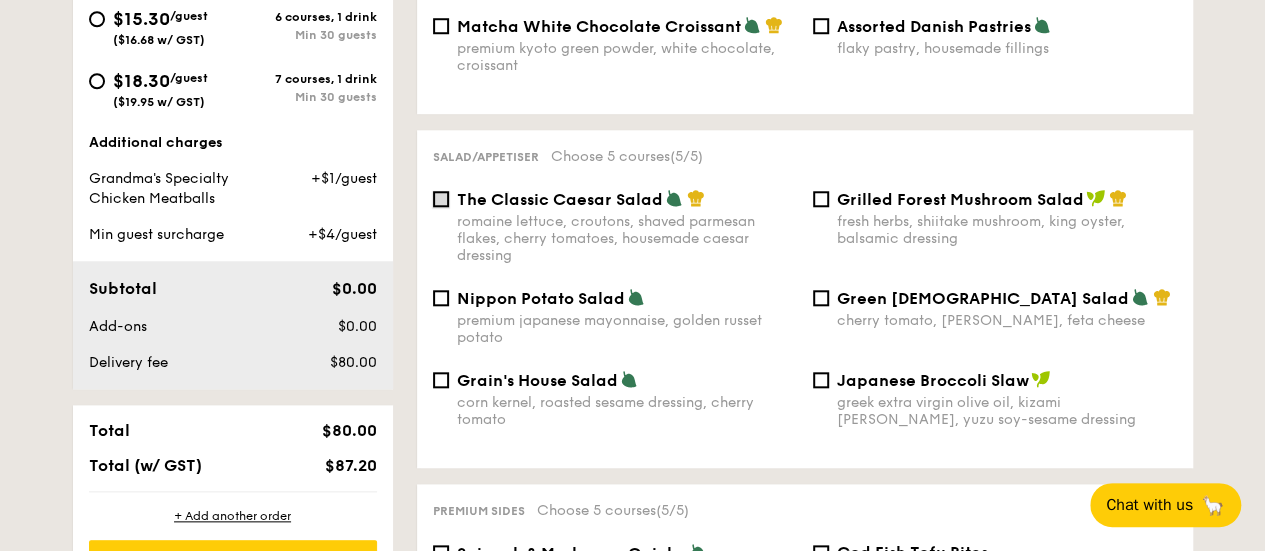 click on "The Classic Caesar Salad romaine lettuce, croutons, shaved parmesan flakes, cherry tomatoes, housemade caesar dressing" at bounding box center [441, 199] 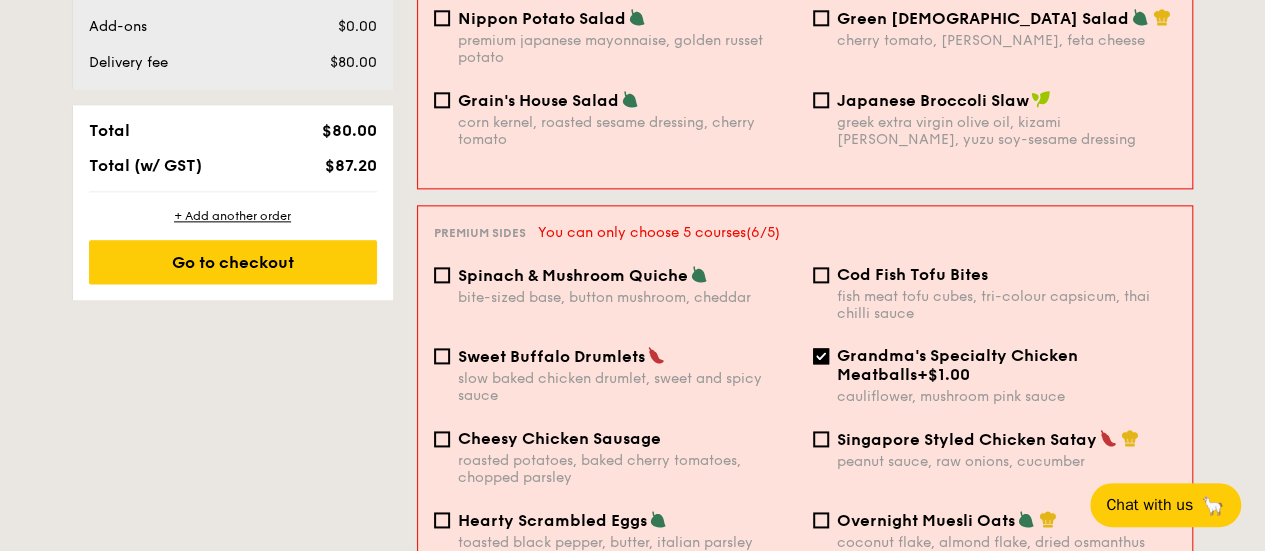 scroll, scrollTop: 1256, scrollLeft: 0, axis: vertical 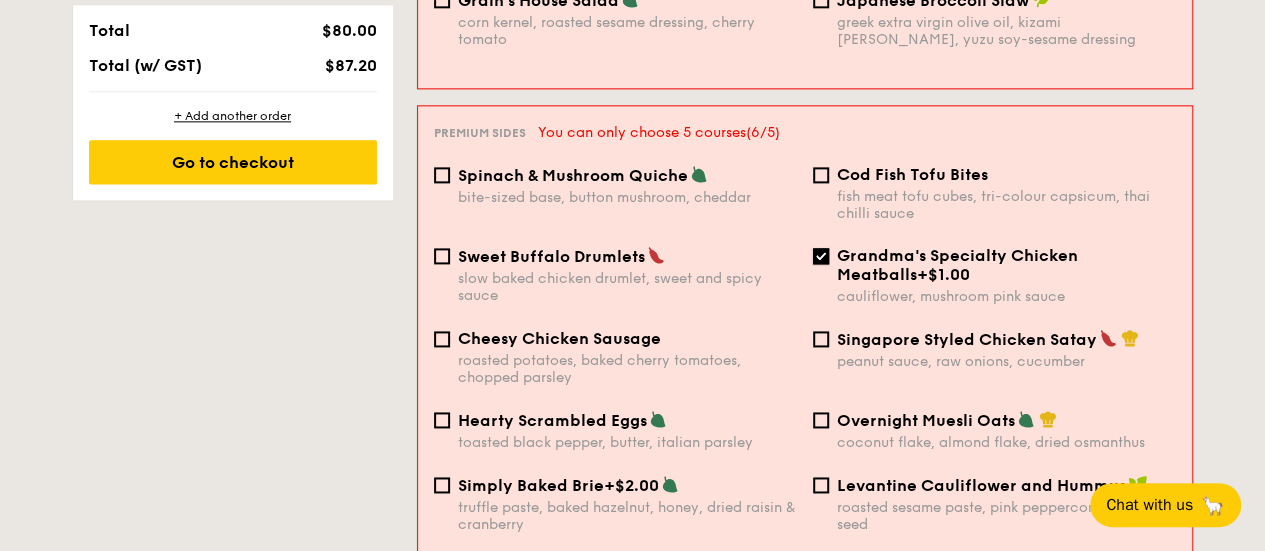 click on "Grandma's Specialty Chicken Meatballs
+$1.00
cauliflower, mushroom pink sauce" at bounding box center [821, 256] 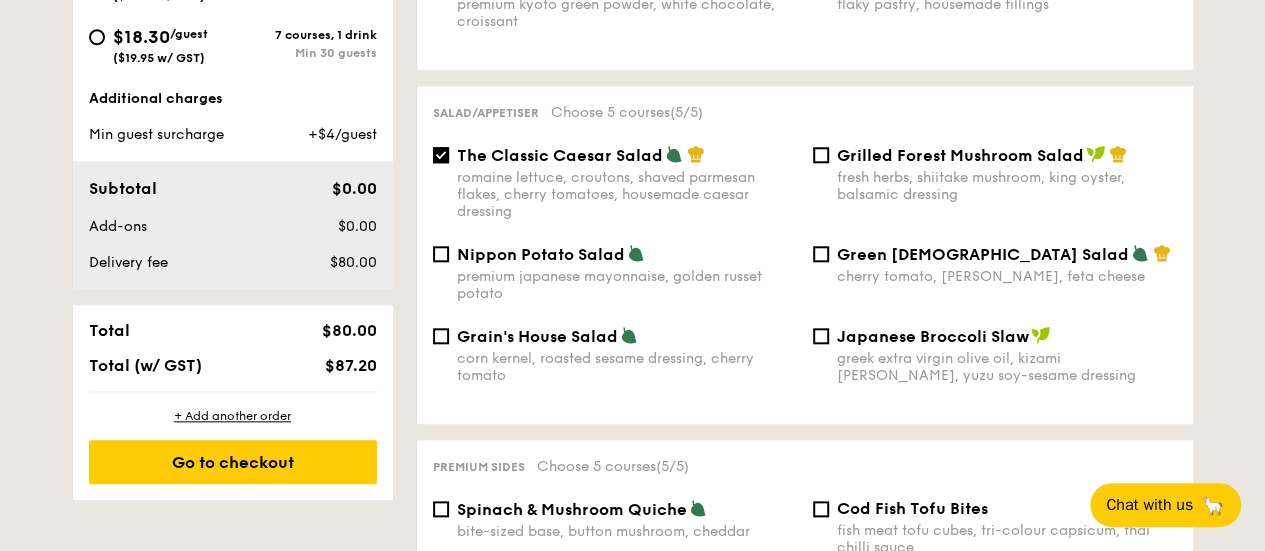 scroll, scrollTop: 800, scrollLeft: 0, axis: vertical 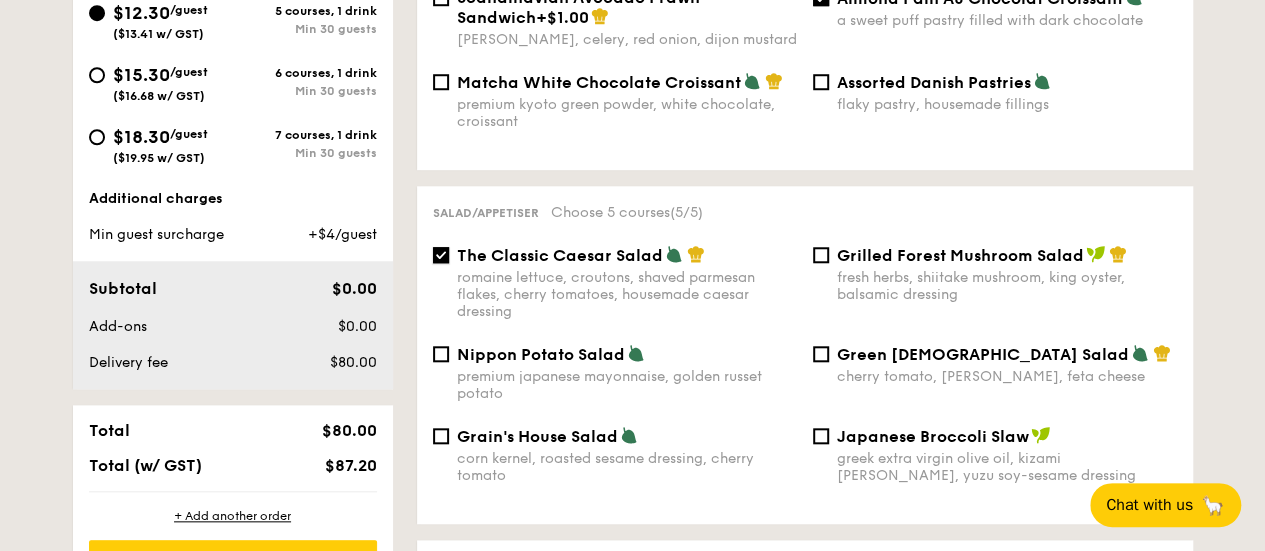 click on "The Classic Caesar Salad romaine lettuce, croutons, shaved parmesan flakes, cherry tomatoes, housemade caesar dressing" at bounding box center [441, 255] 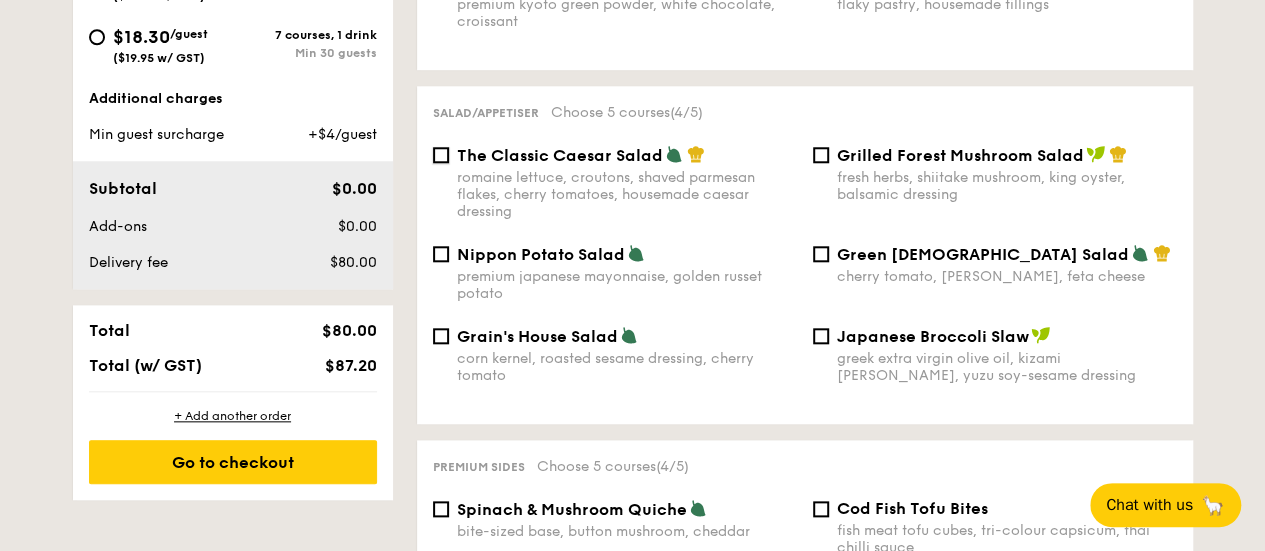 scroll, scrollTop: 1000, scrollLeft: 0, axis: vertical 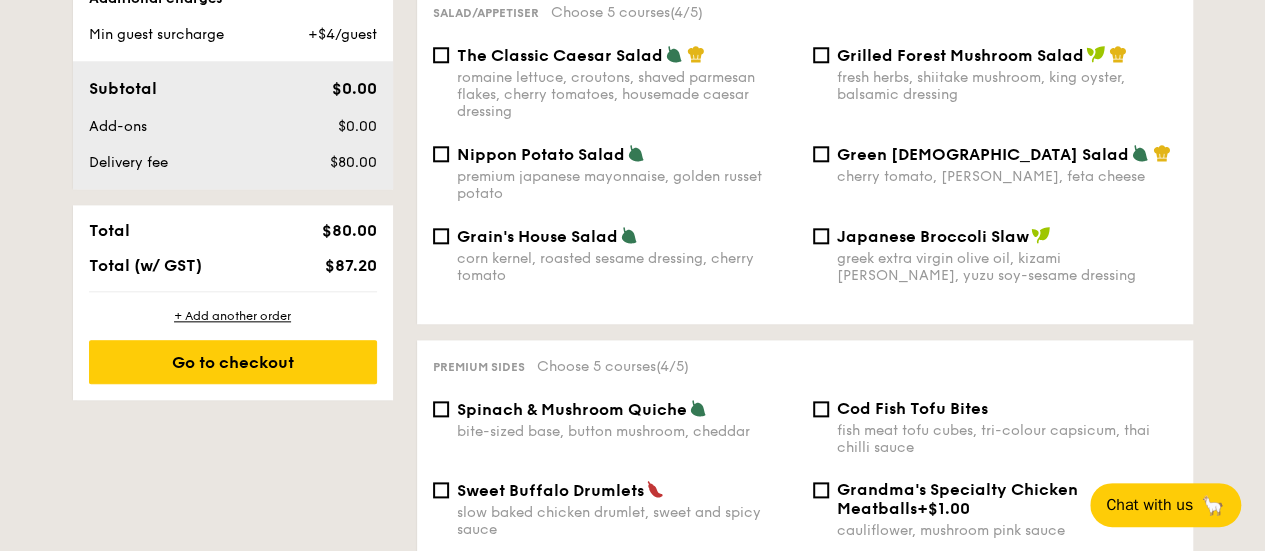 click on "Spinach & Mushroom Quiche bite-sized base, button mushroom, cheddar" at bounding box center [615, 430] 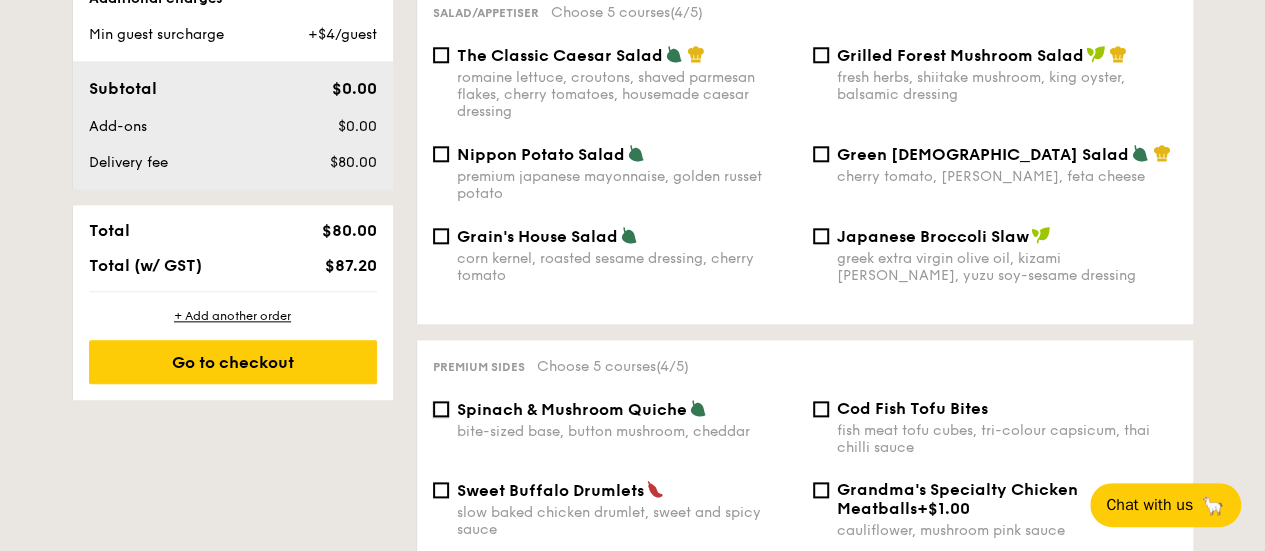 click on "Spinach & Mushroom Quiche bite-sized base, button mushroom, cheddar" at bounding box center [441, 409] 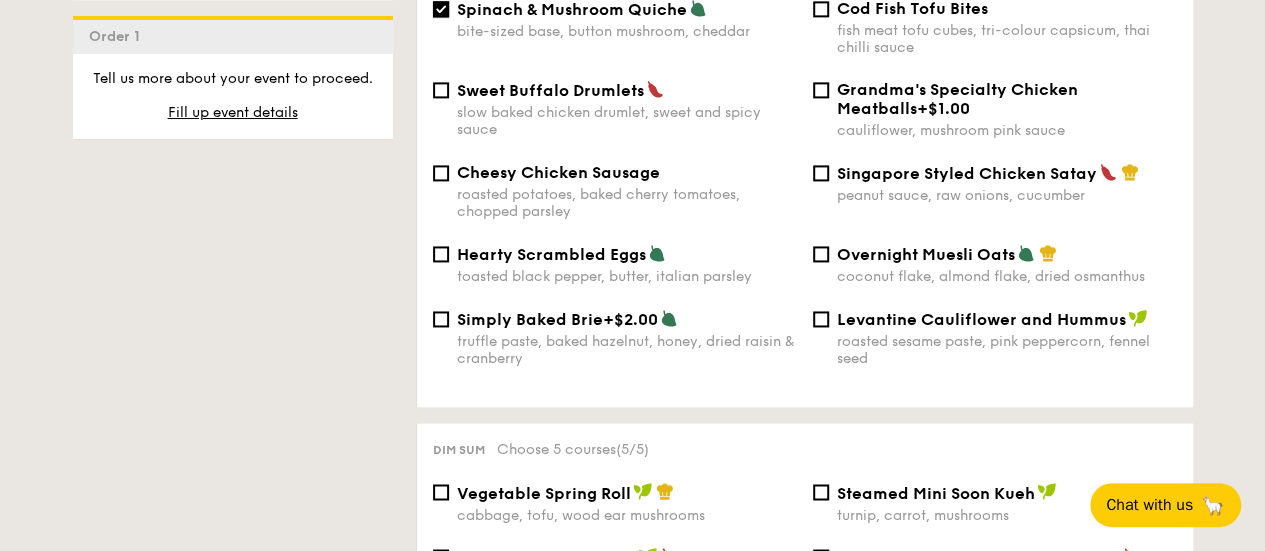 scroll, scrollTop: 1300, scrollLeft: 0, axis: vertical 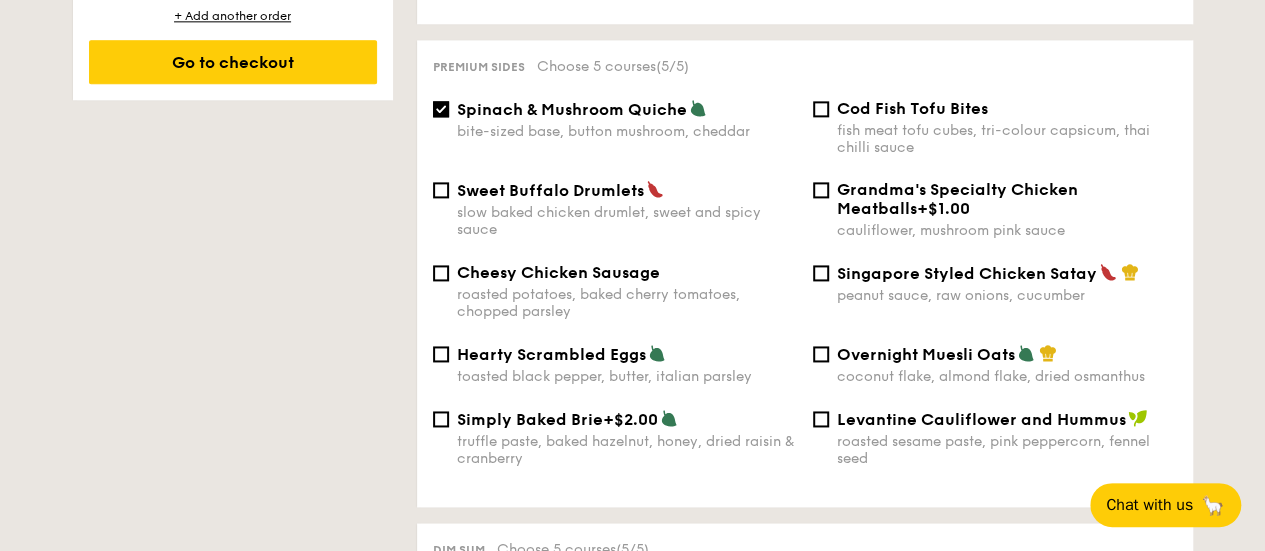 click on "Singapore Styled Chicken Satay" at bounding box center [1007, 273] 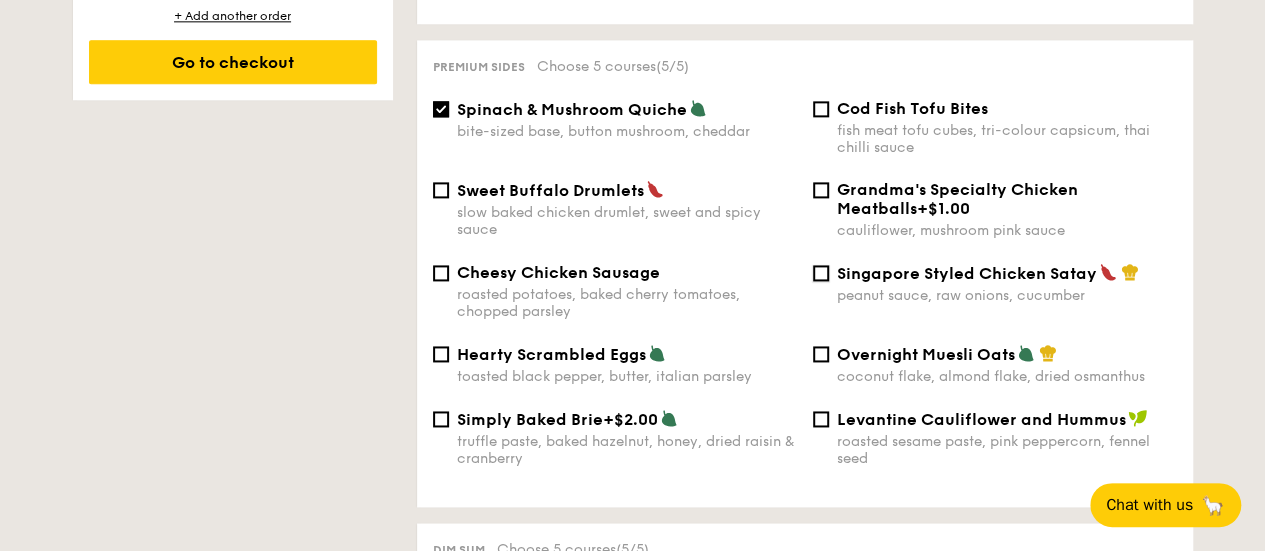 click on "Singapore Styled Chicken Satay peanut sauce, raw onions, cucumber" at bounding box center (821, 273) 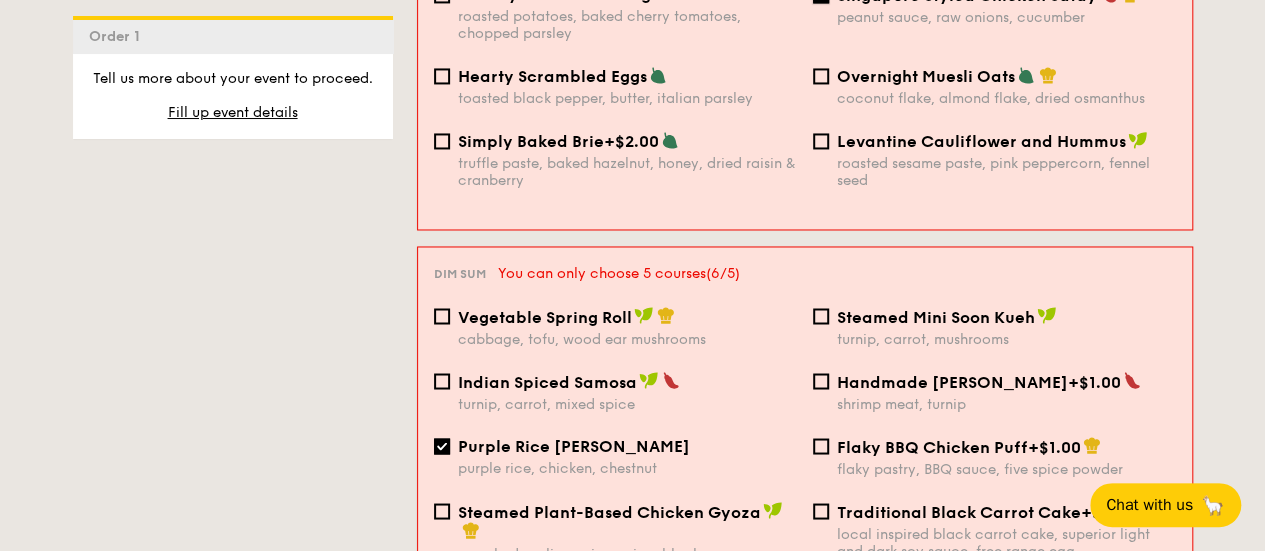 scroll, scrollTop: 1700, scrollLeft: 0, axis: vertical 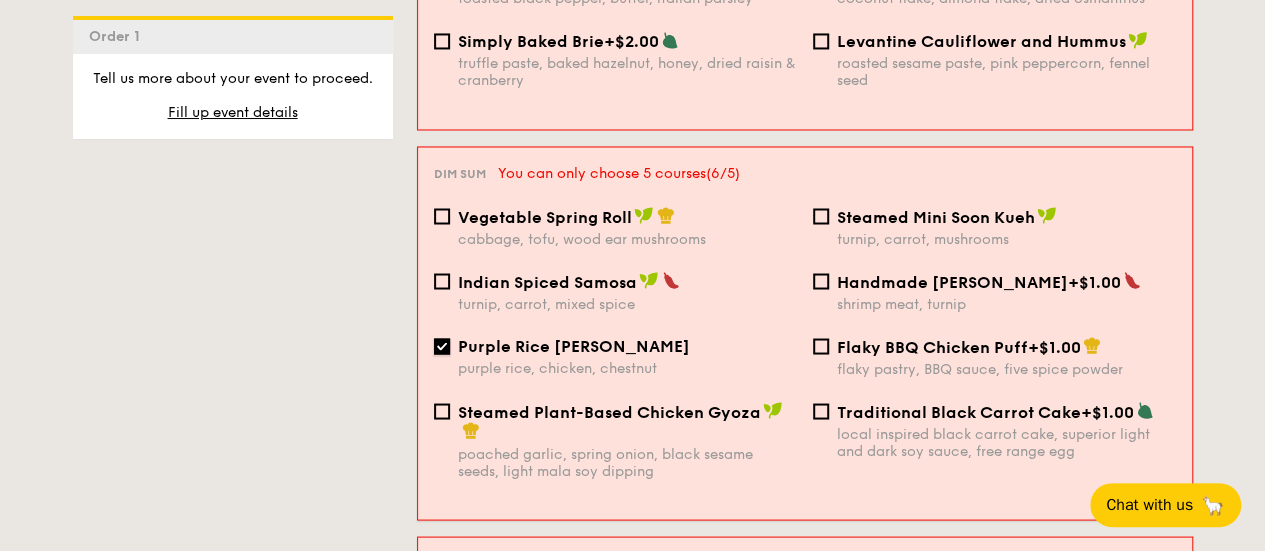 click on "Purple Rice Loh Mai Kai  purple rice, chicken, chestnut" at bounding box center (442, 346) 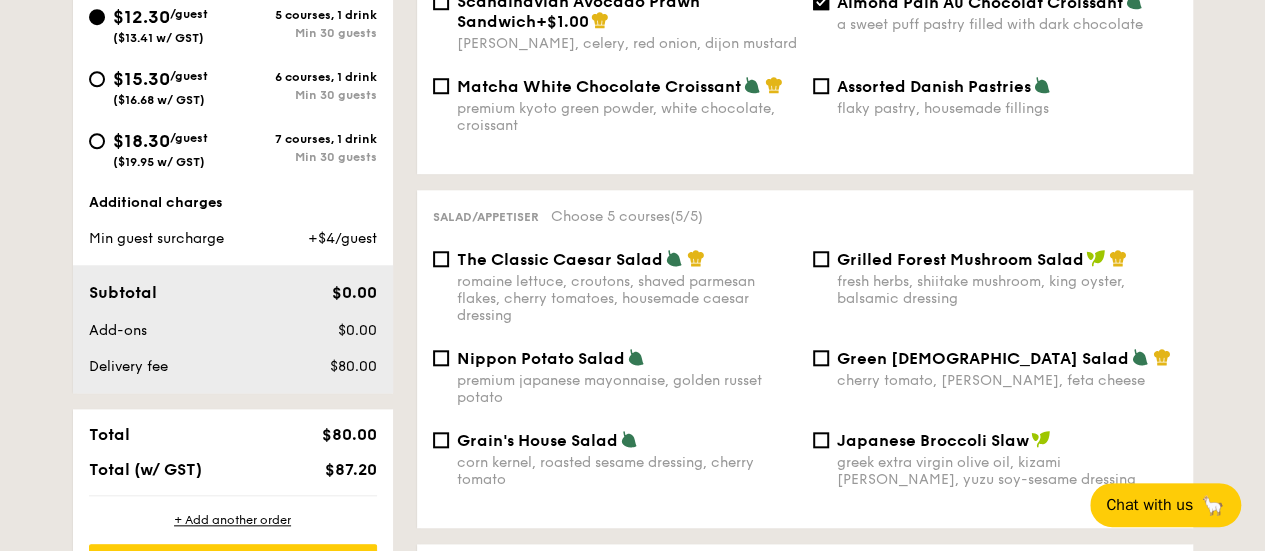 scroll, scrollTop: 496, scrollLeft: 0, axis: vertical 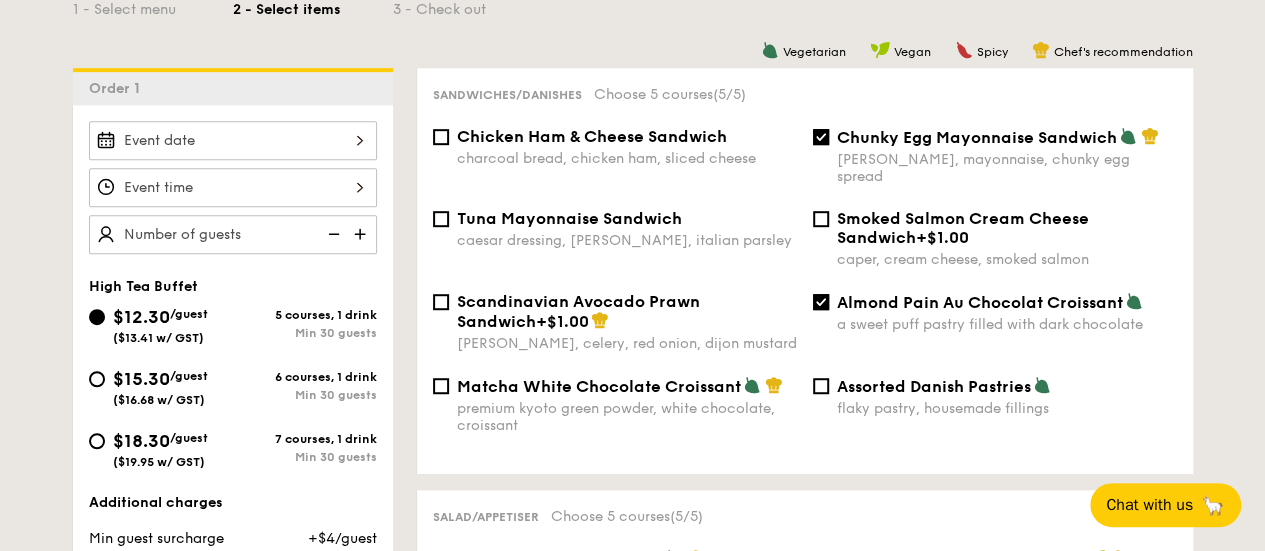 click on "Almond Pain Au Chocolat Croissant a sweet puff pastry filled with dark chocolate" at bounding box center [995, 312] 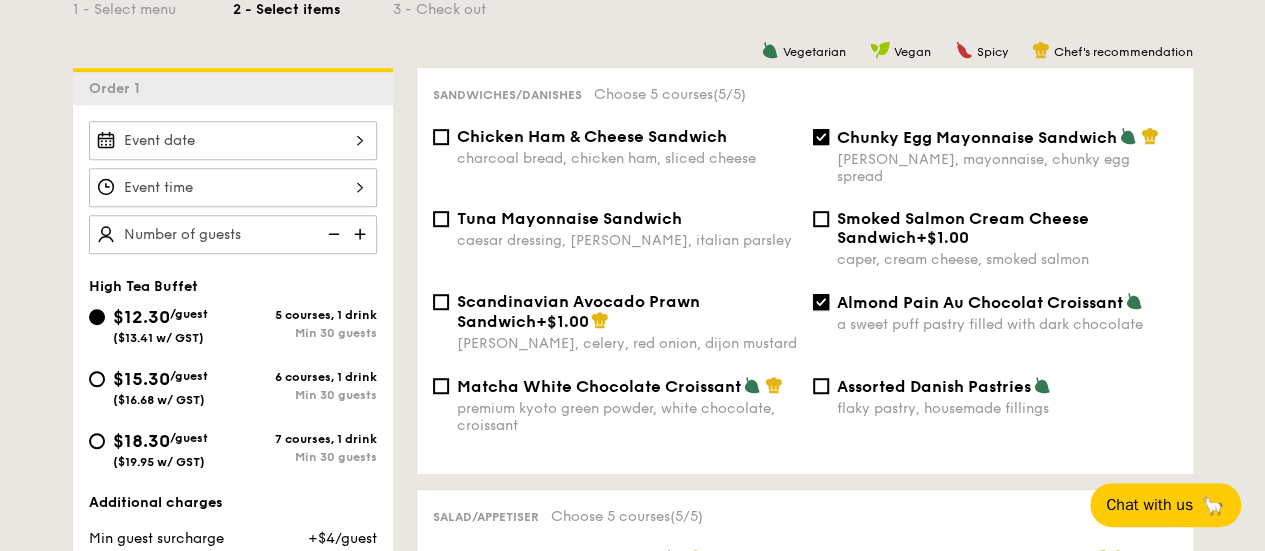 click on "Almond Pain Au Chocolat Croissant a sweet puff pastry filled with dark chocolate" at bounding box center (821, 302) 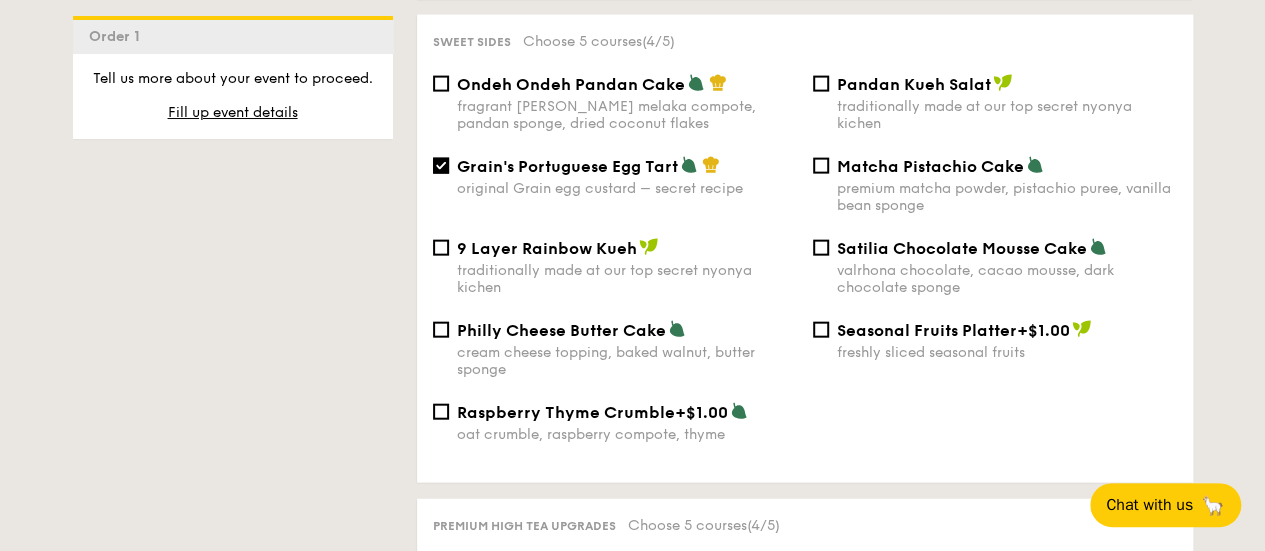 scroll, scrollTop: 2096, scrollLeft: 0, axis: vertical 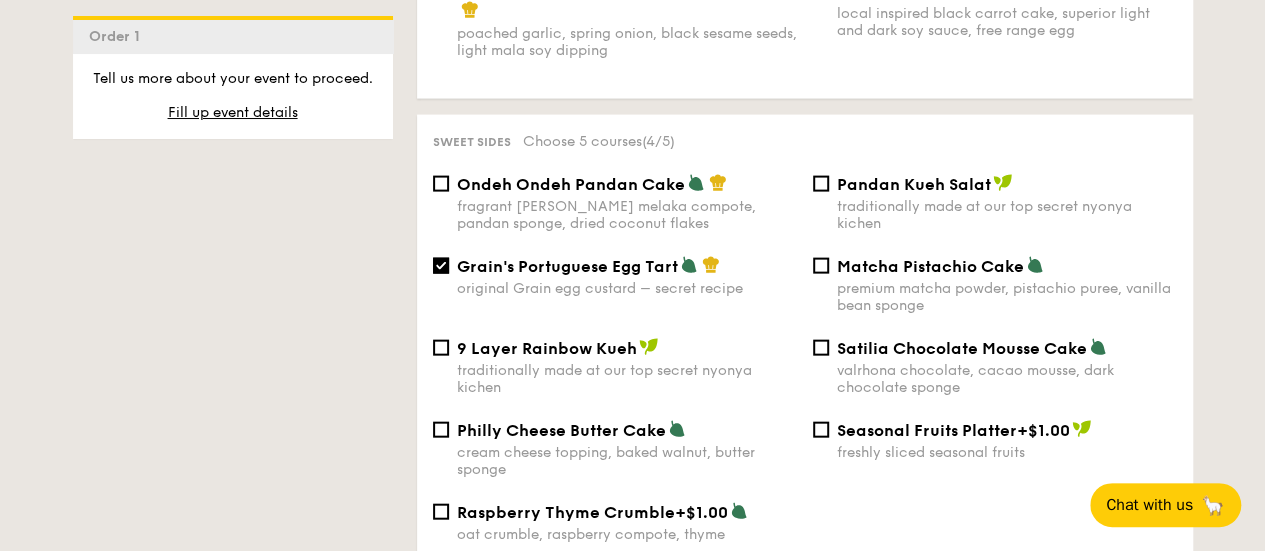 click on "Grain's Portuguese Egg Tart original Grain egg custard – secret recipe" at bounding box center [615, 276] 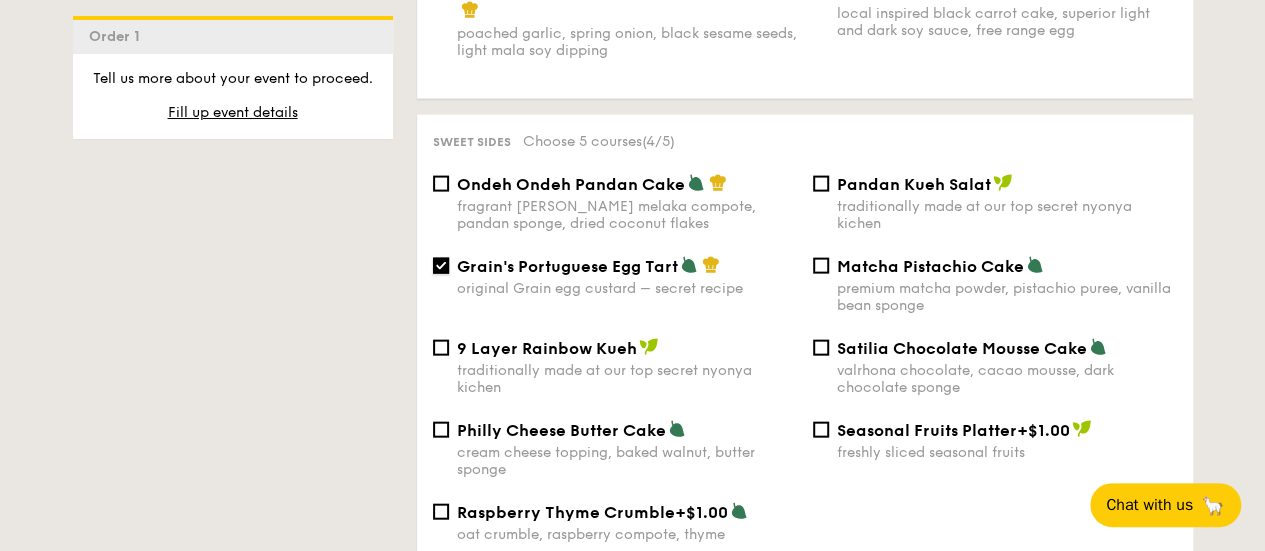click on "Grain's Portuguese Egg Tart original Grain egg custard – secret recipe" at bounding box center [441, 266] 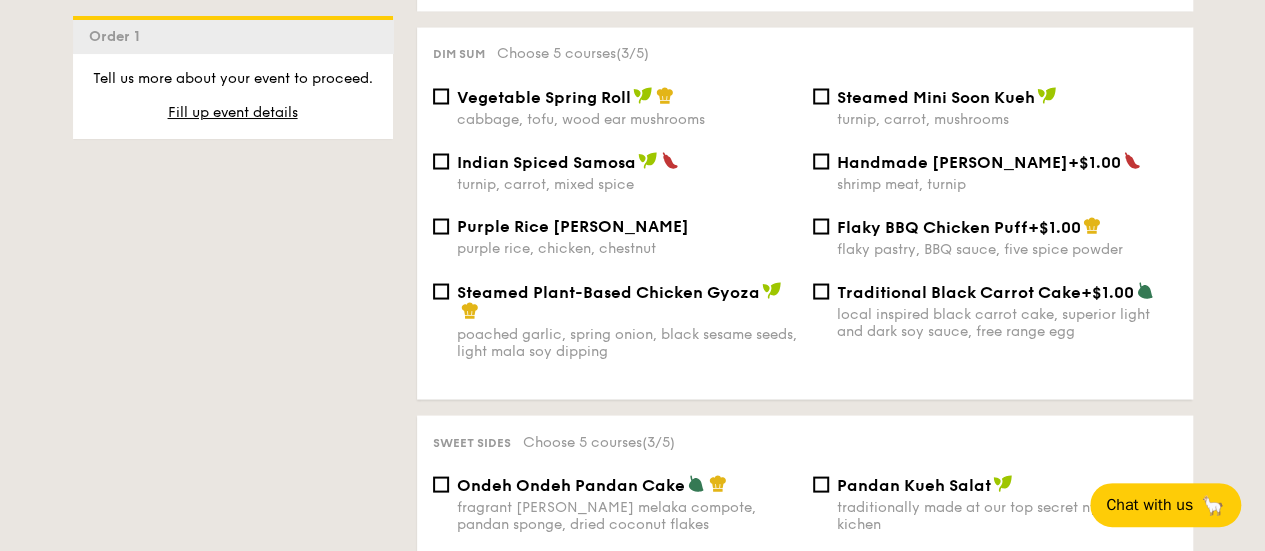 scroll, scrollTop: 1696, scrollLeft: 0, axis: vertical 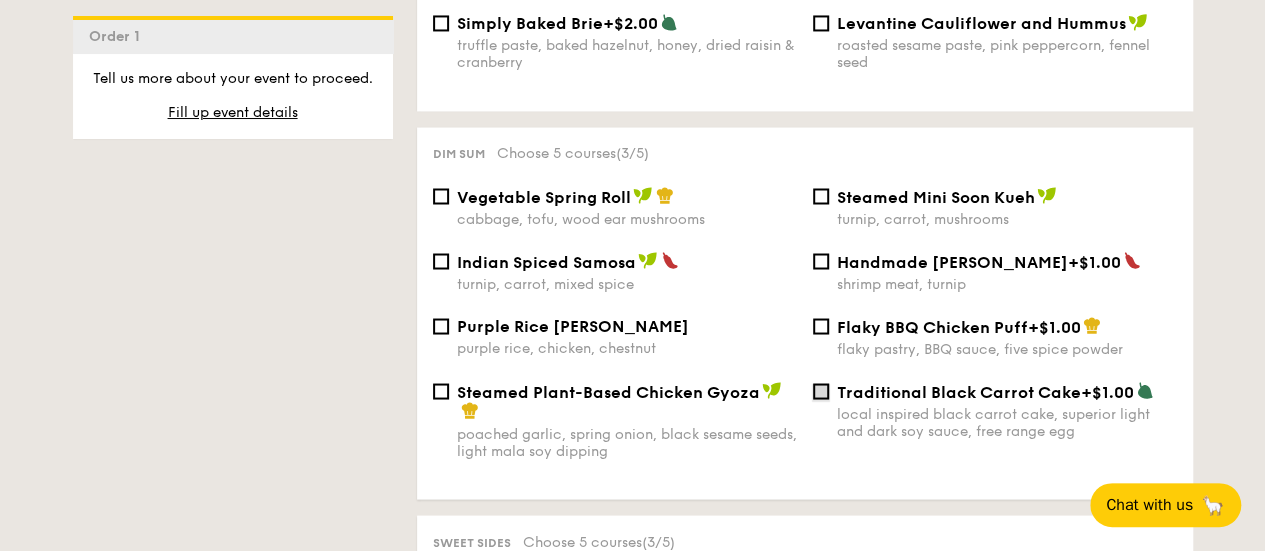 click on "Traditional Black Carrot Cake
+$1.00
local inspired black carrot cake, superior light and dark soy sauce, free range egg" at bounding box center (821, 391) 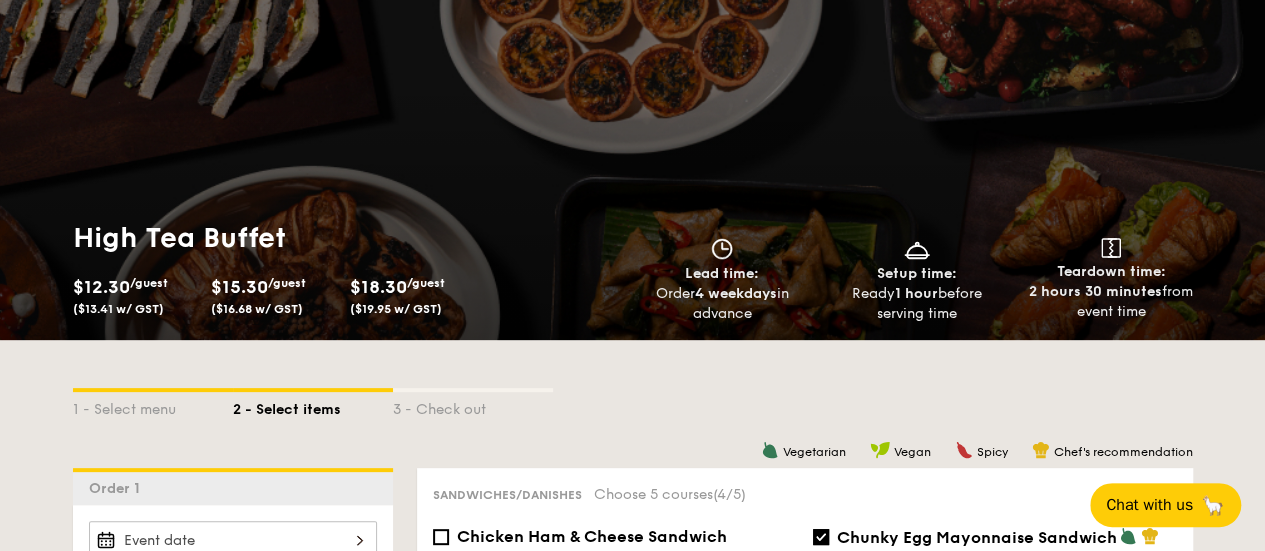 scroll, scrollTop: 296, scrollLeft: 0, axis: vertical 